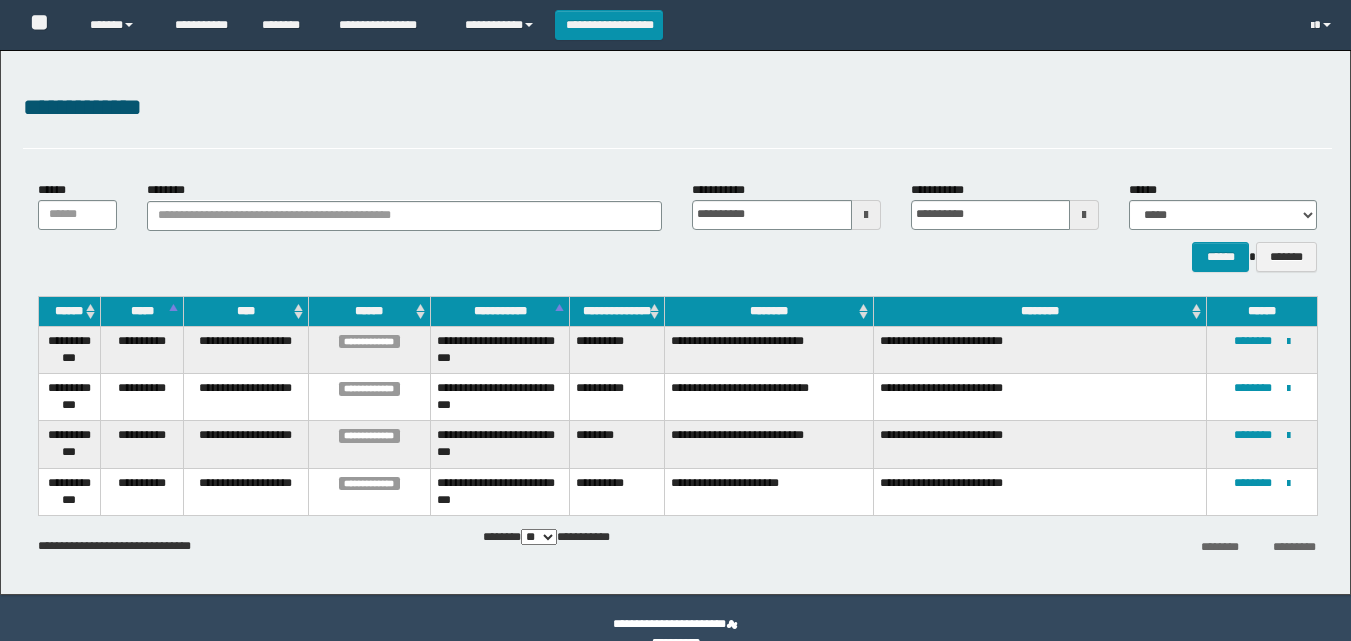 scroll, scrollTop: 0, scrollLeft: 0, axis: both 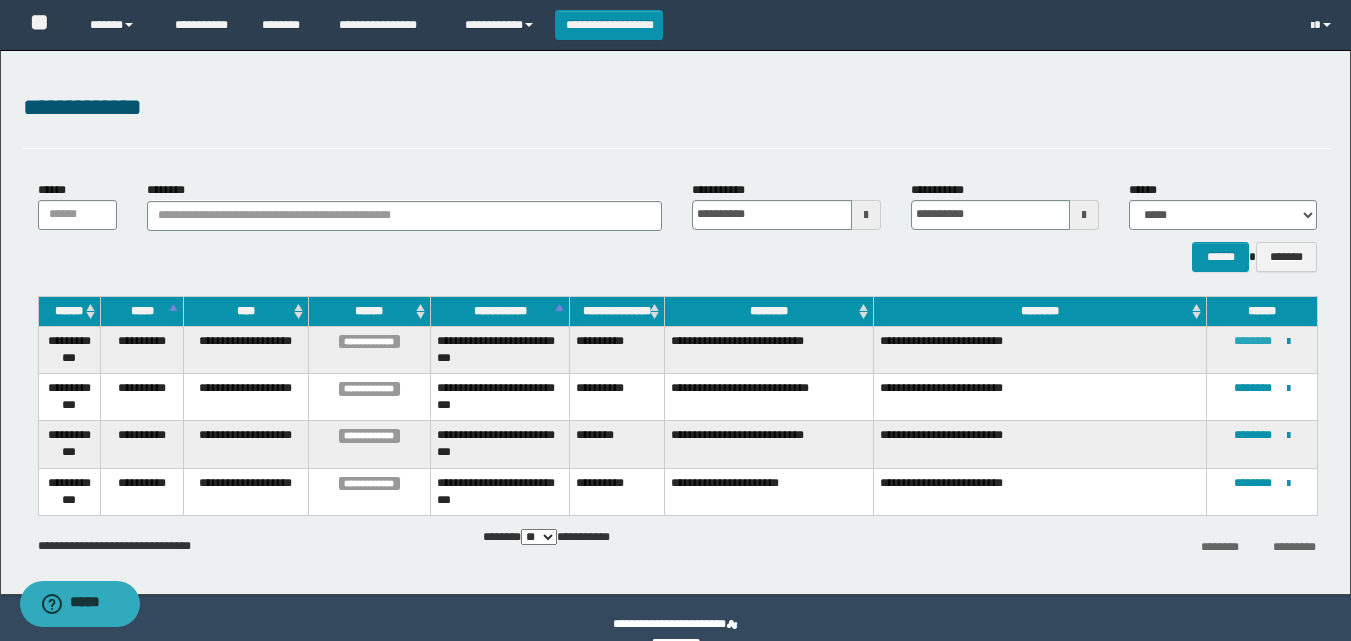 click on "********" at bounding box center (1253, 341) 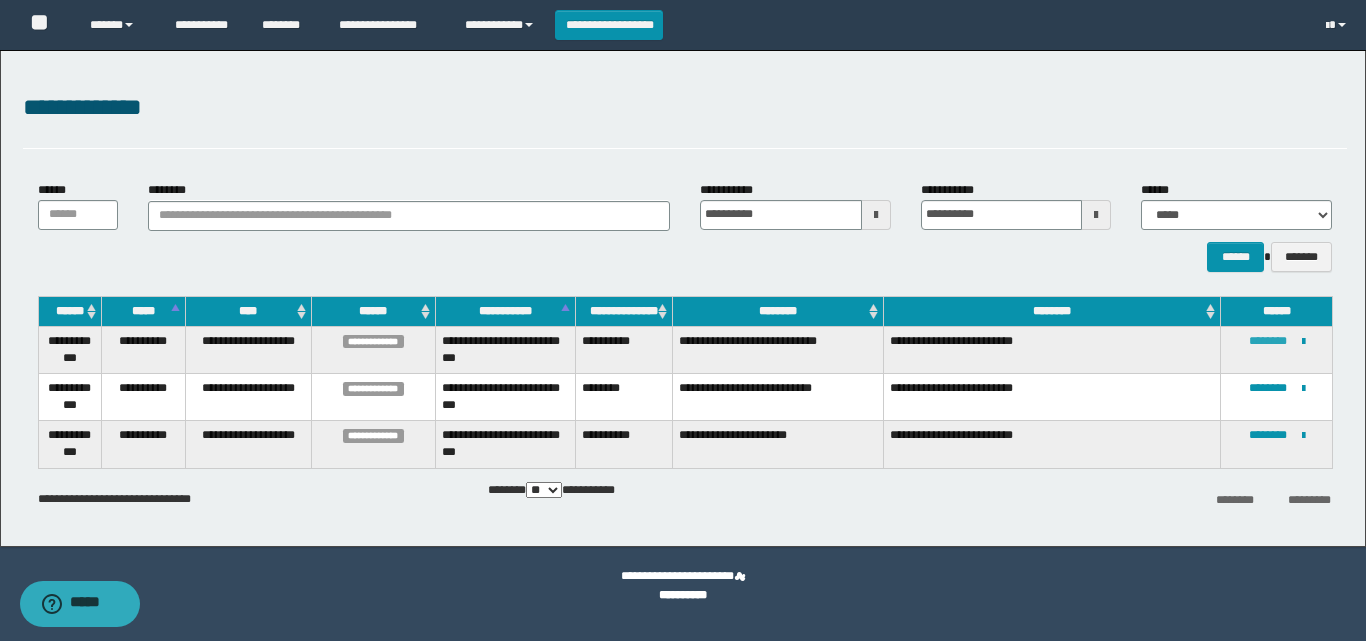 click on "********" at bounding box center [1268, 341] 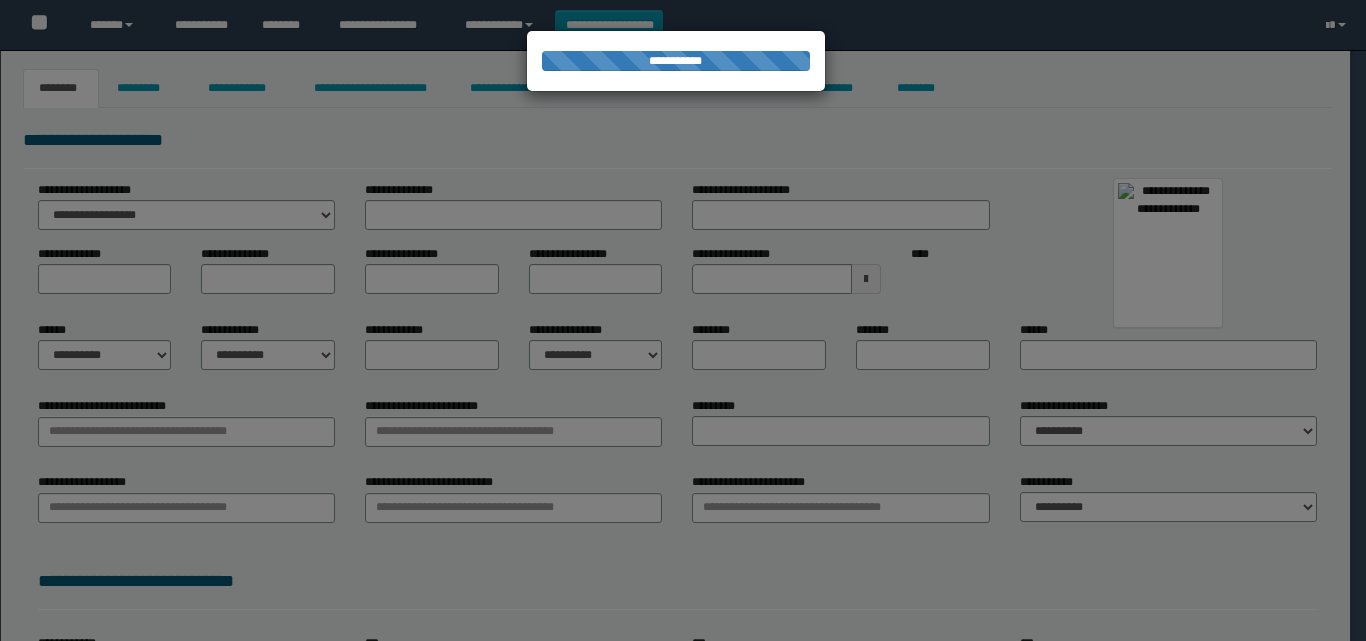 scroll, scrollTop: 0, scrollLeft: 0, axis: both 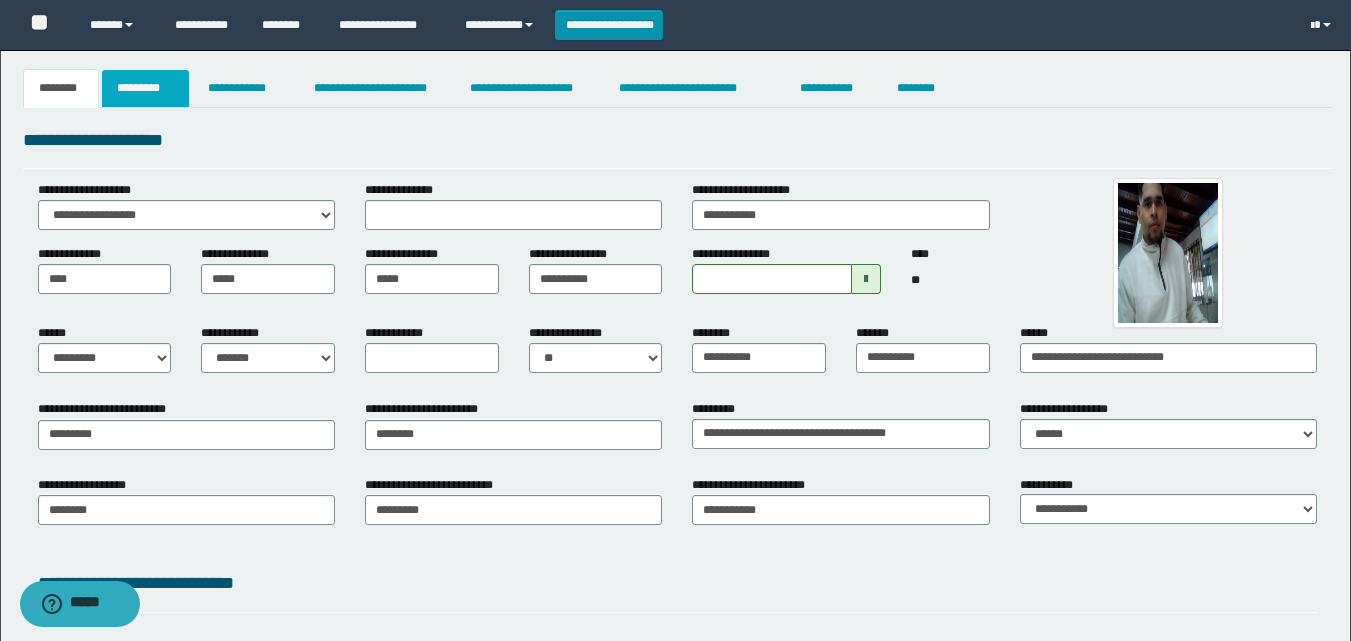click on "*********" at bounding box center (145, 88) 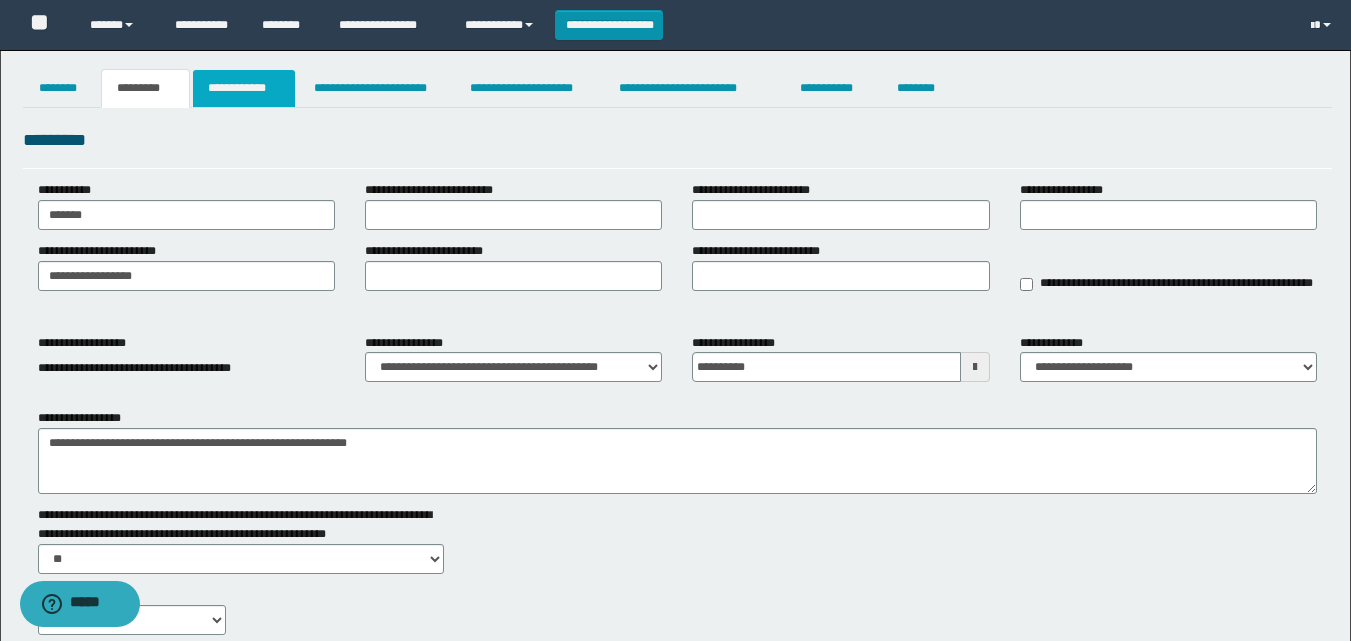 click on "**********" at bounding box center [244, 88] 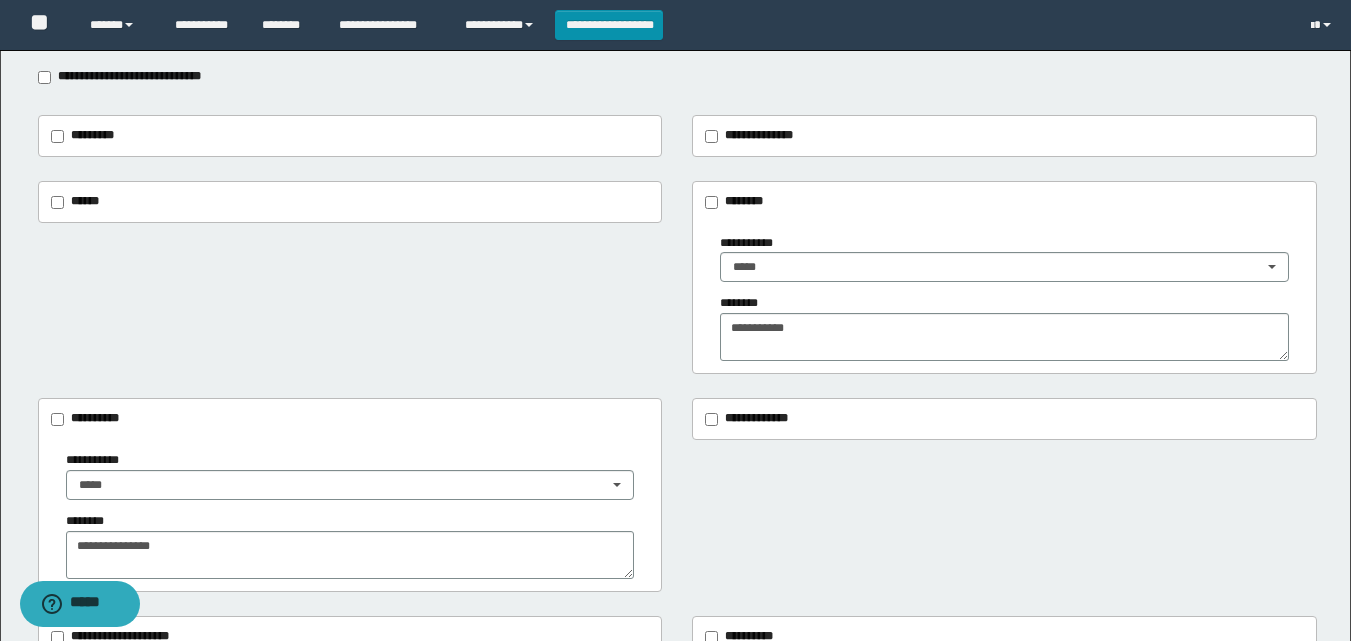 scroll, scrollTop: 0, scrollLeft: 0, axis: both 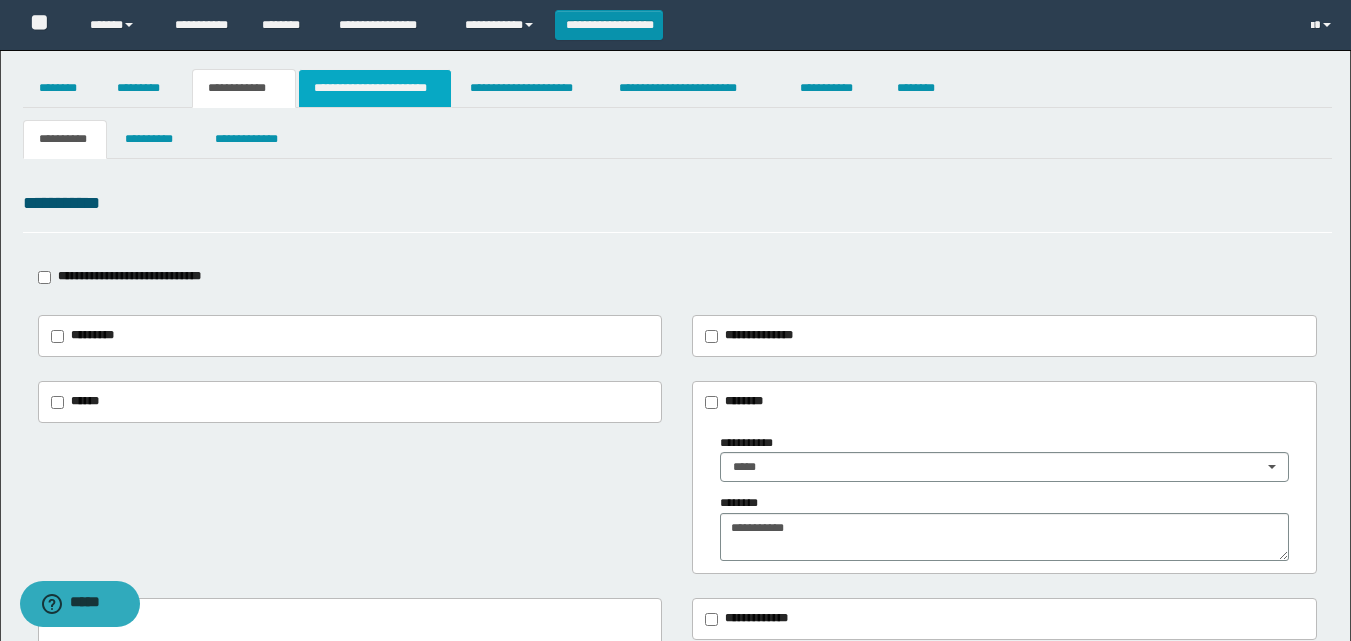 click on "**********" at bounding box center (375, 88) 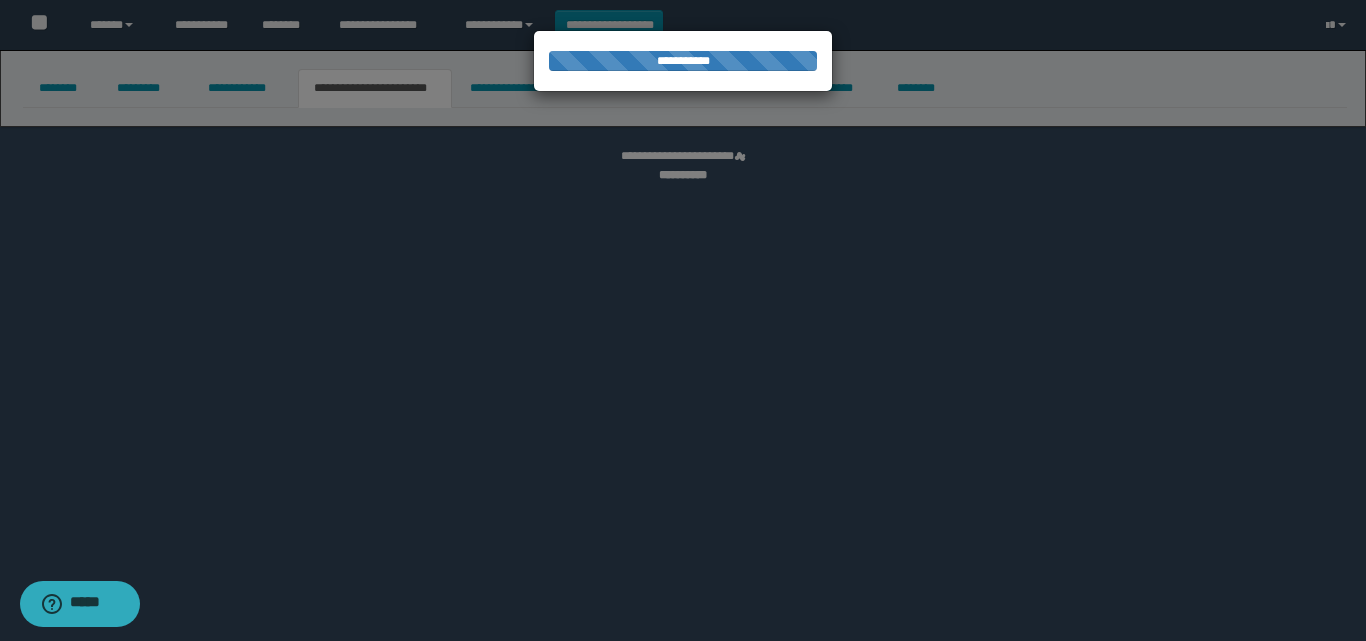 select on "****" 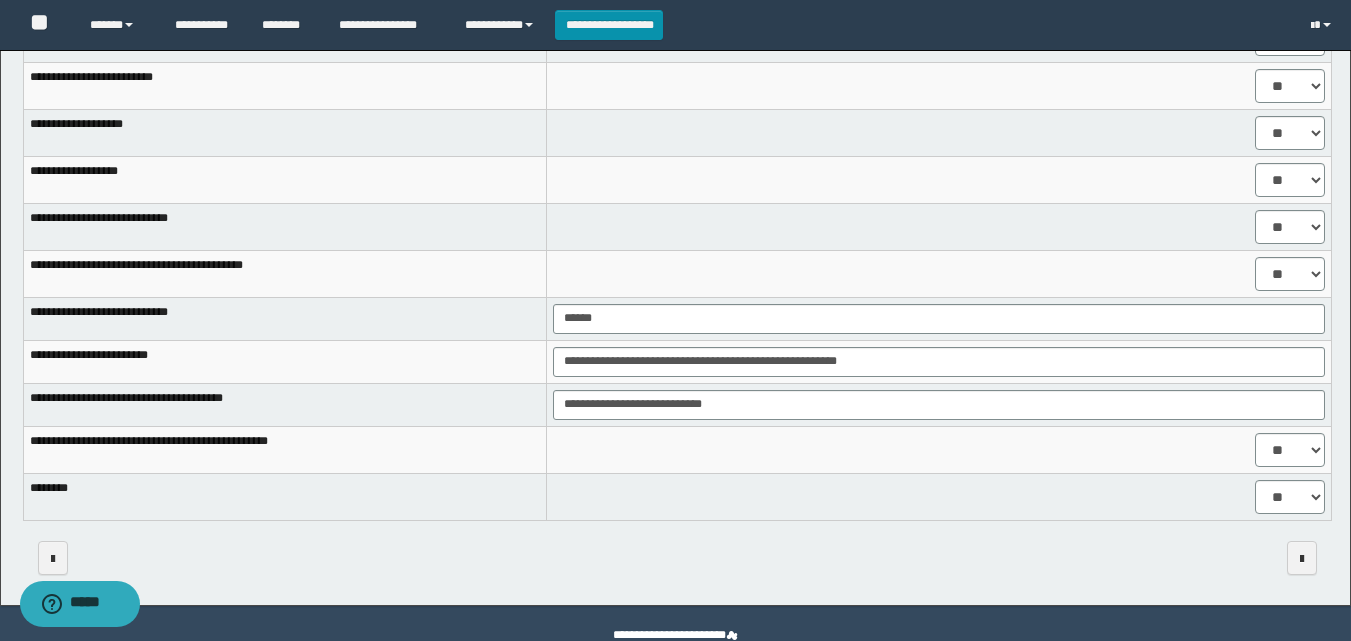 scroll, scrollTop: 1707, scrollLeft: 0, axis: vertical 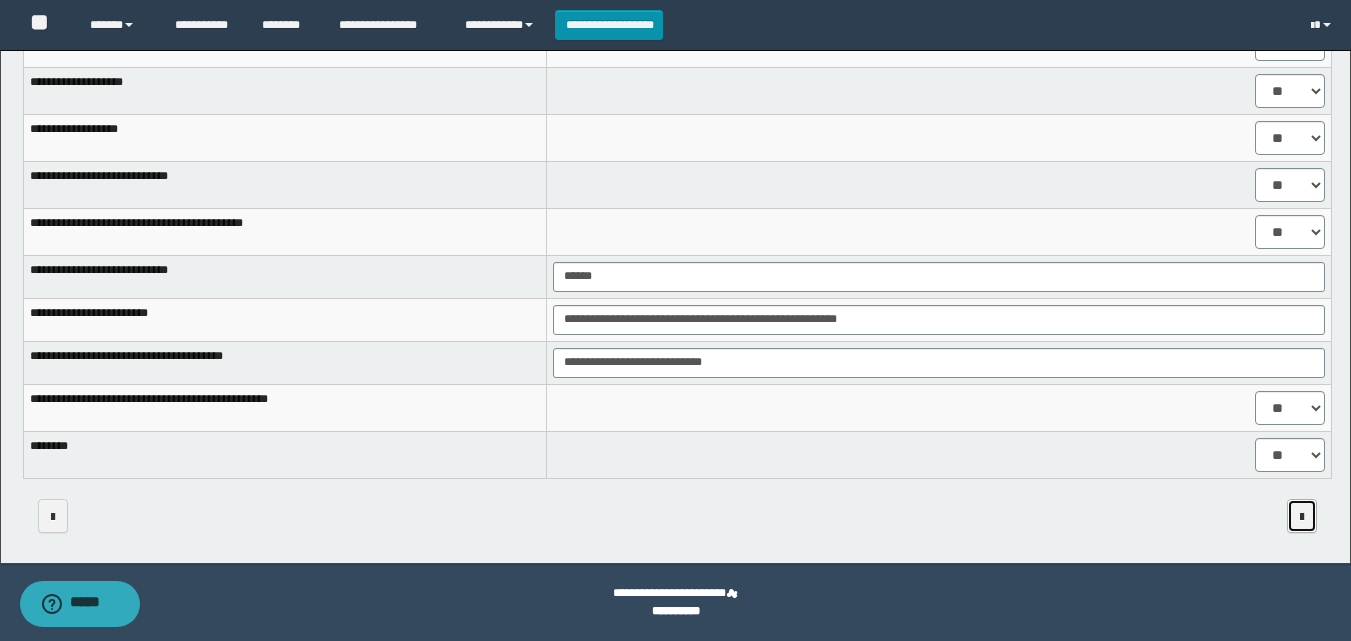 click at bounding box center (1302, 516) 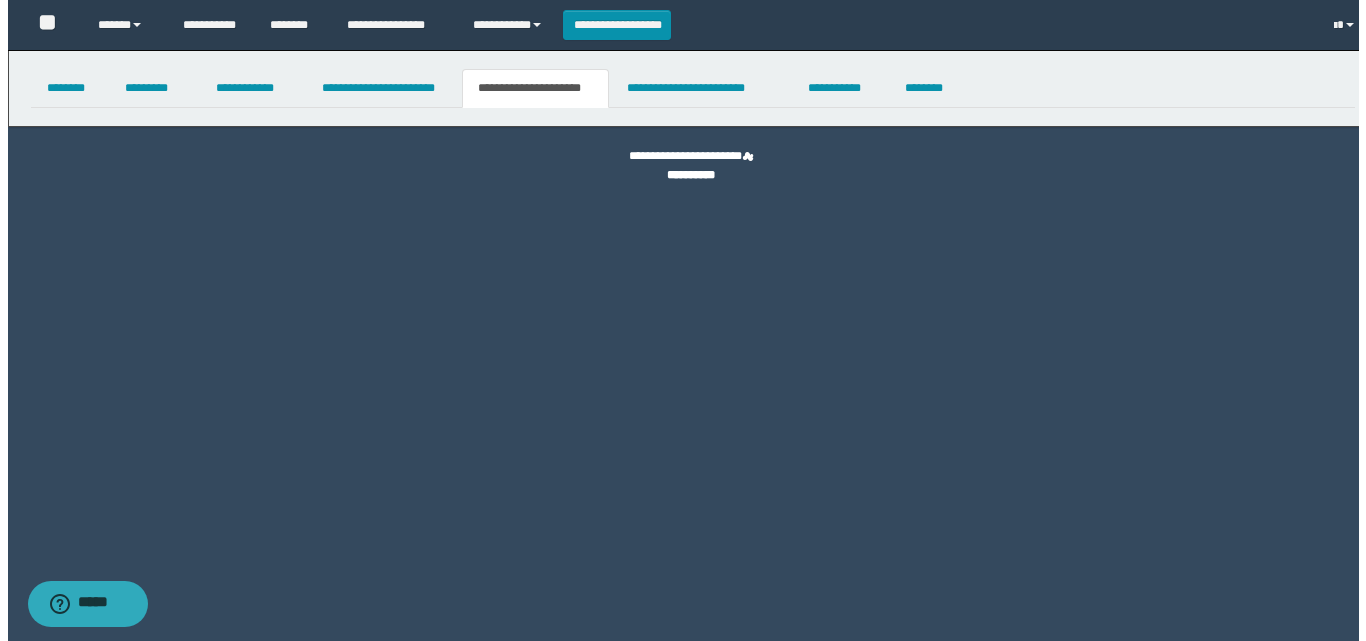 scroll, scrollTop: 0, scrollLeft: 0, axis: both 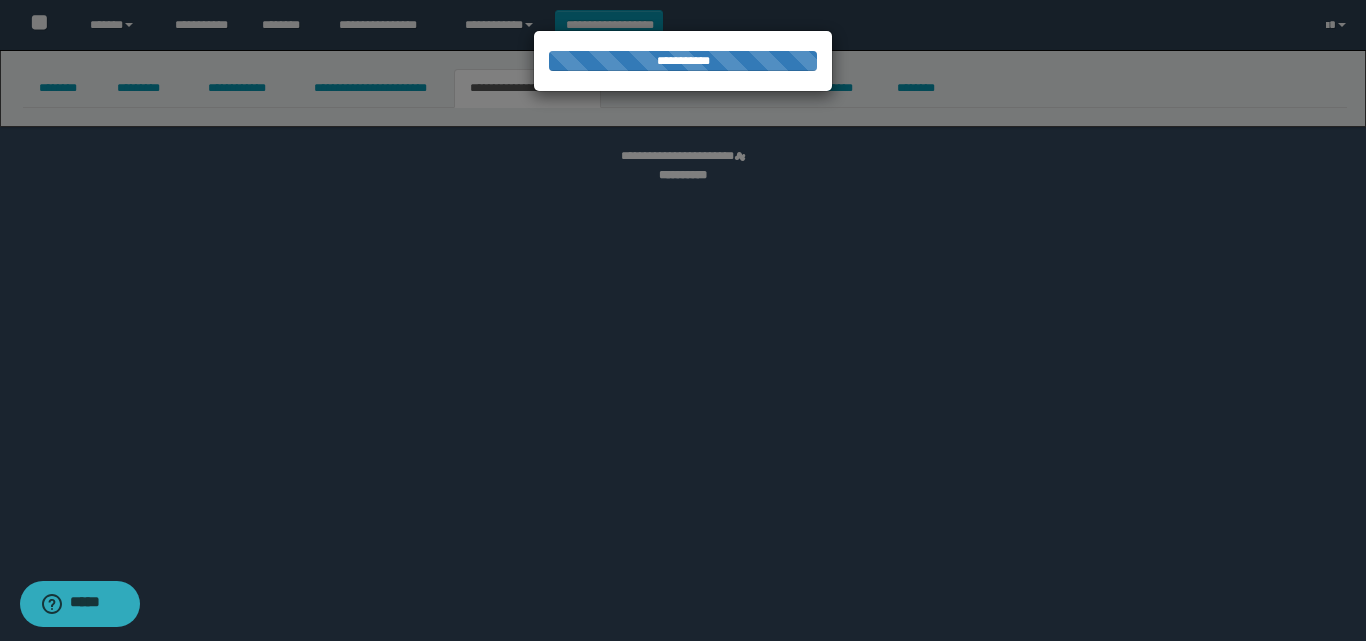 select on "*" 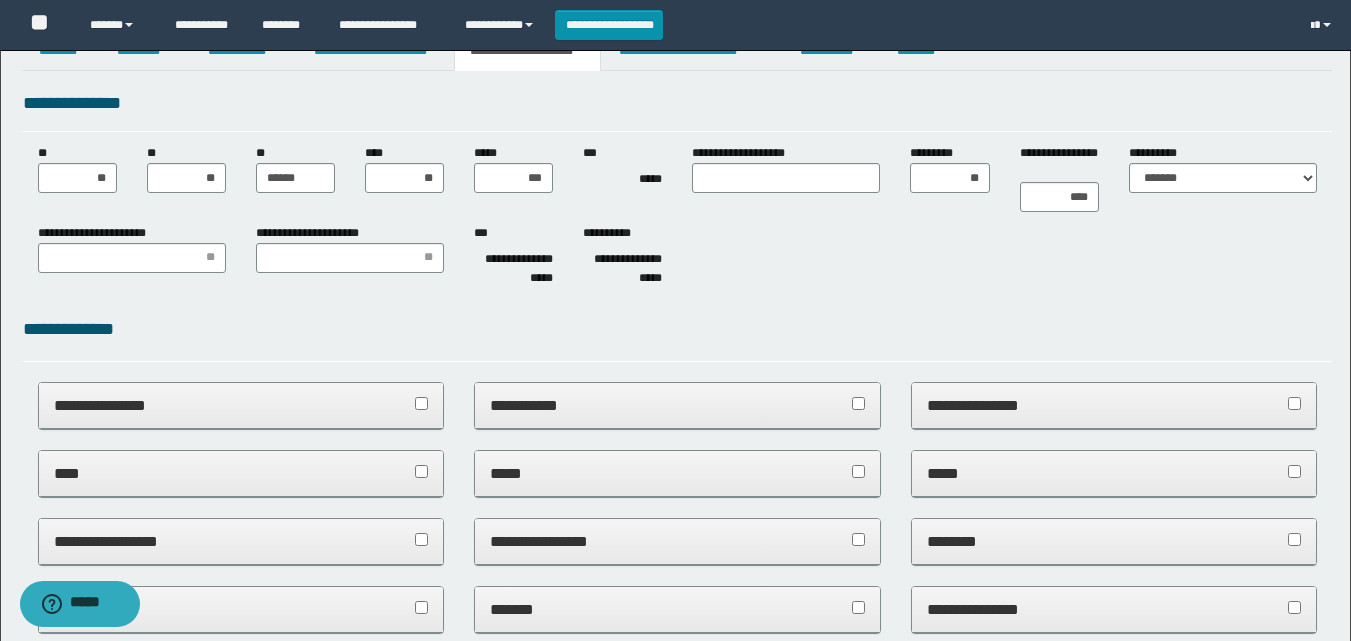 scroll, scrollTop: 0, scrollLeft: 0, axis: both 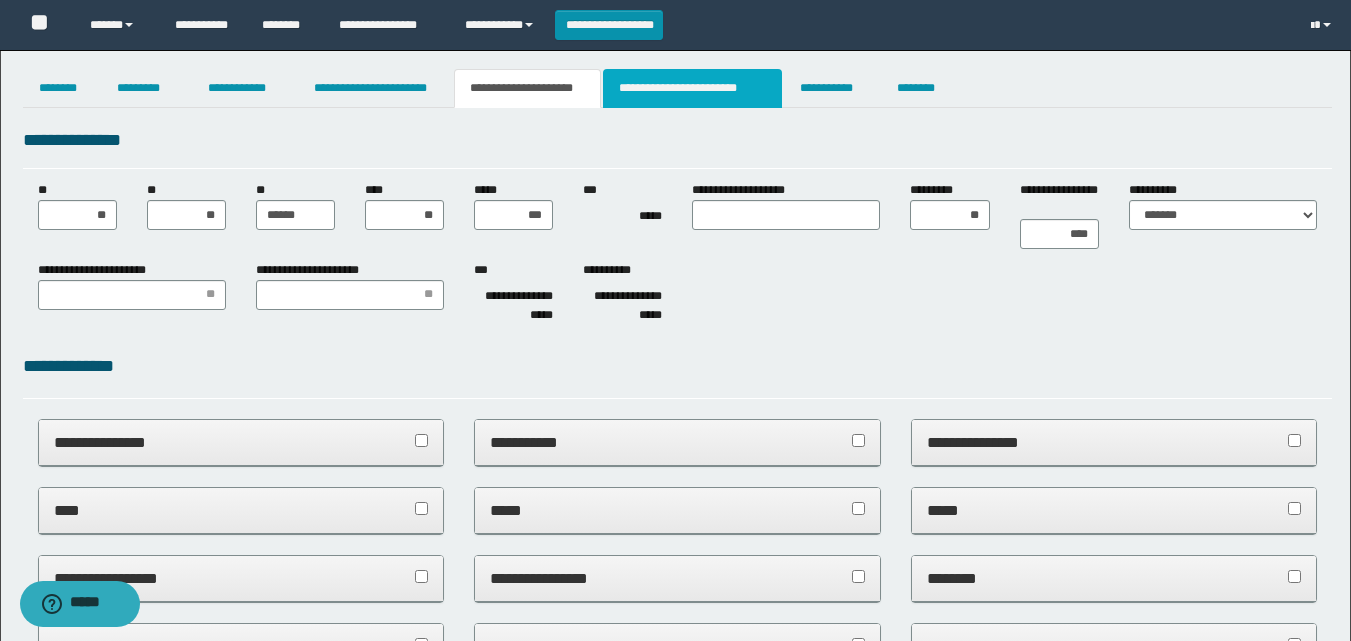 drag, startPoint x: 734, startPoint y: 91, endPoint x: 623, endPoint y: 162, distance: 131.76494 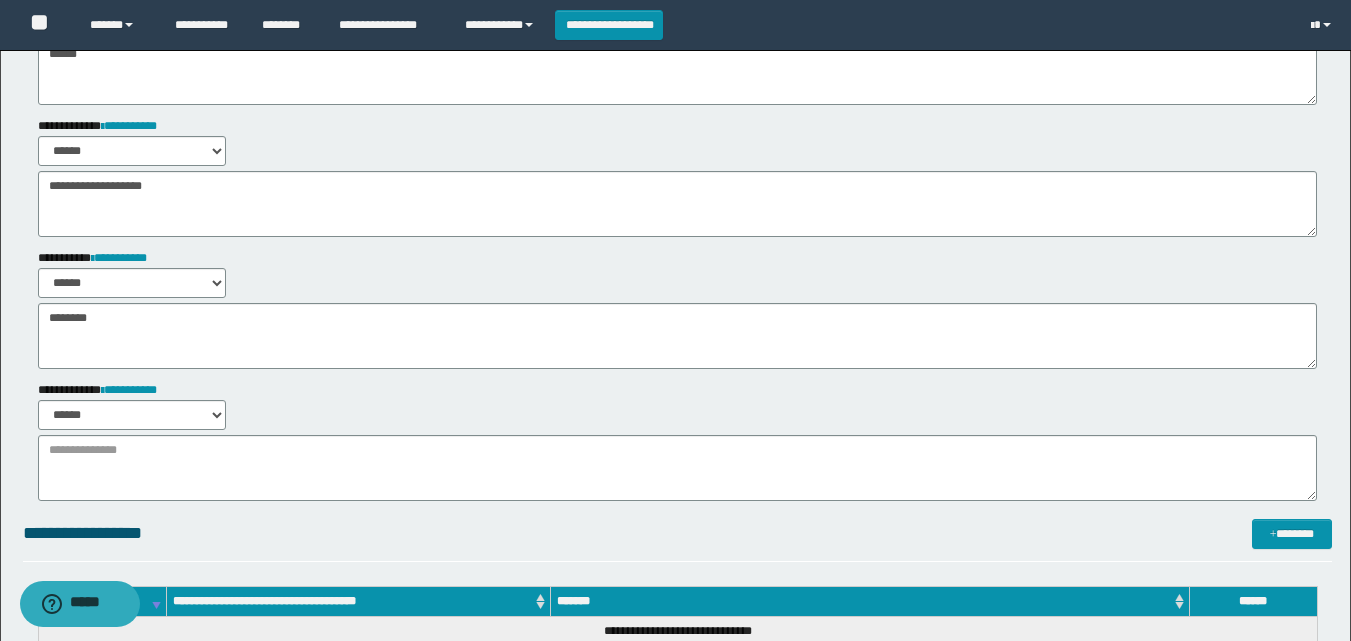 scroll, scrollTop: 348, scrollLeft: 0, axis: vertical 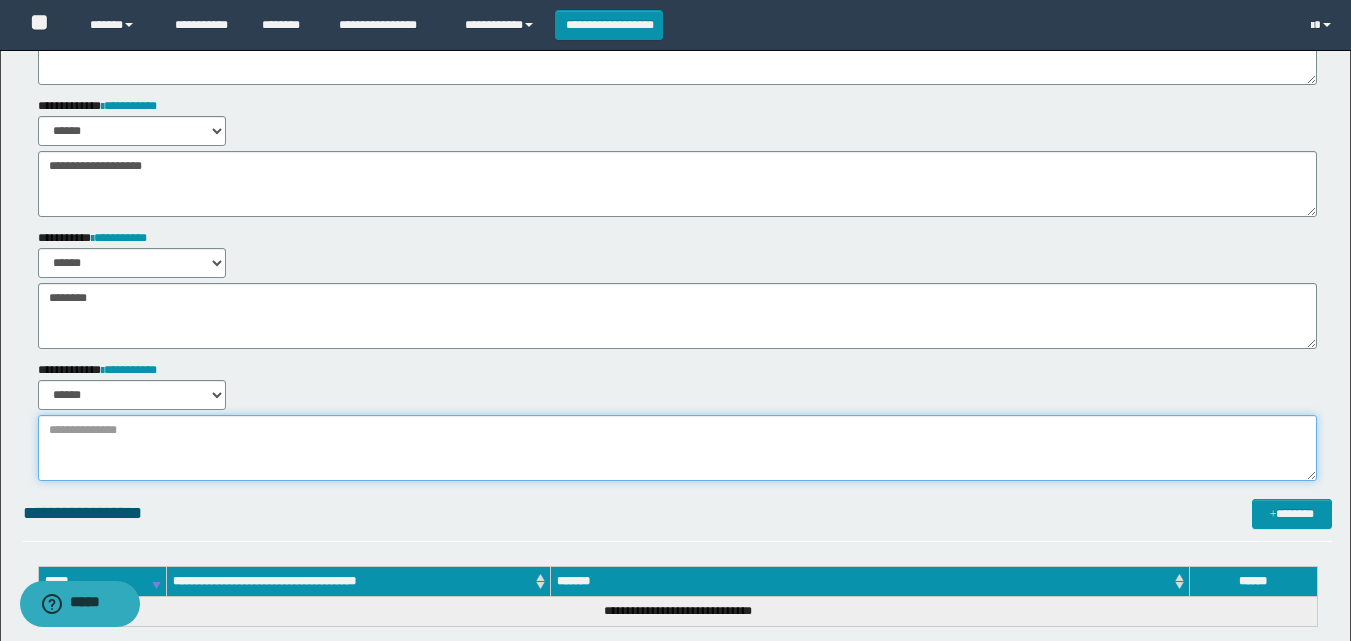 click at bounding box center [677, 448] 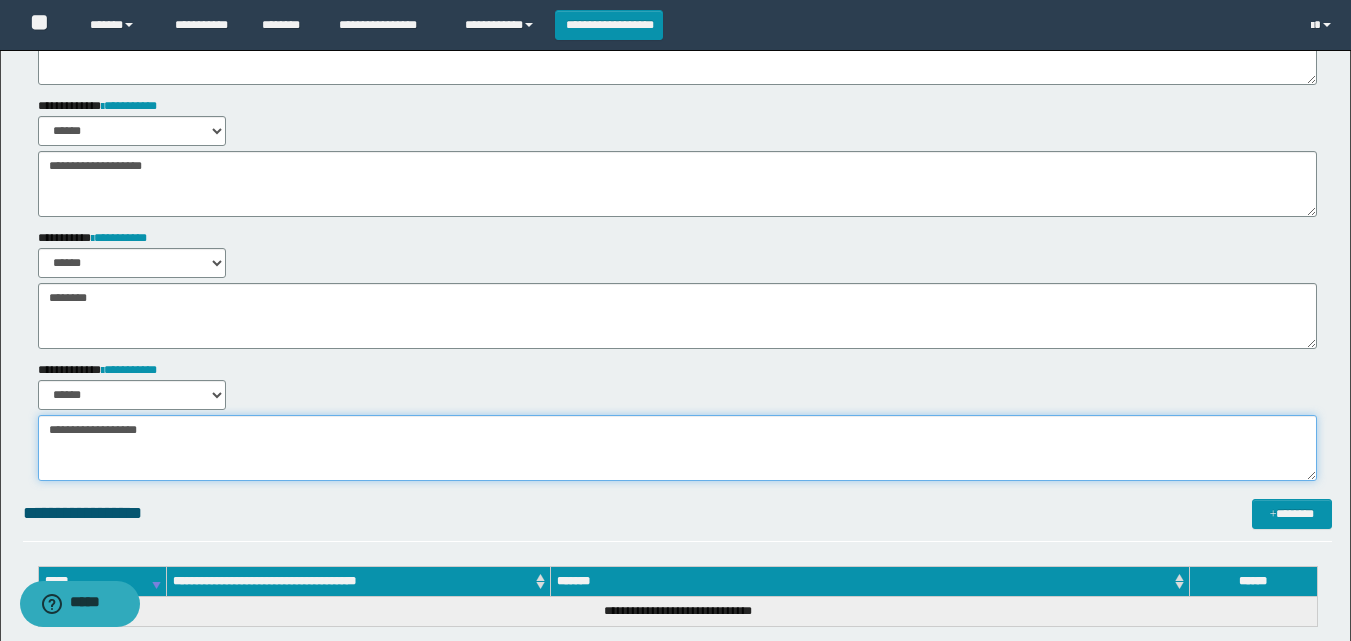 click on "**********" at bounding box center (677, 448) 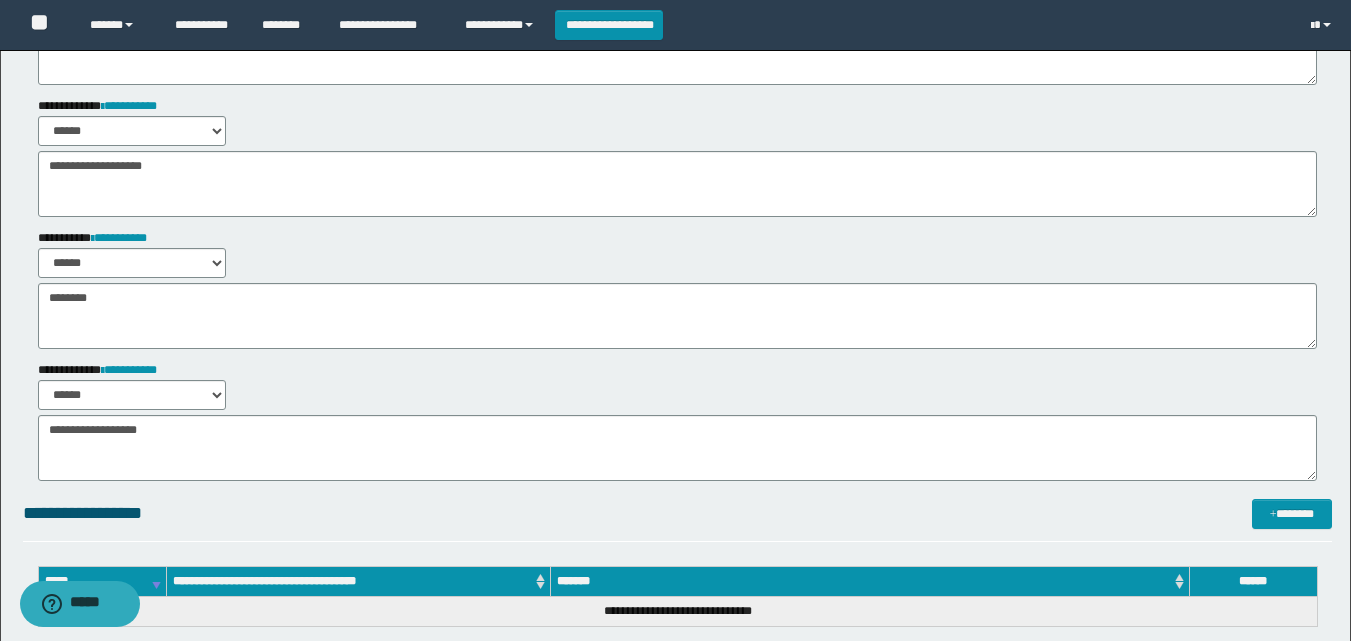 click on "**********" at bounding box center [677, 311] 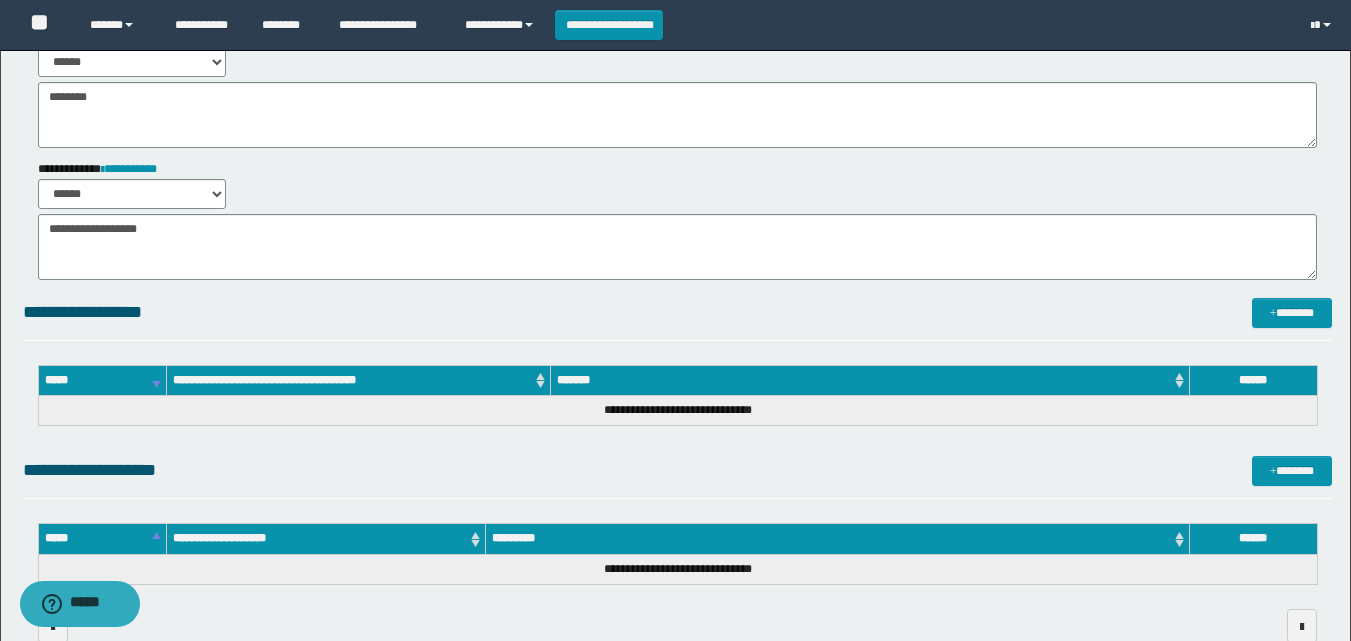 scroll, scrollTop: 659, scrollLeft: 0, axis: vertical 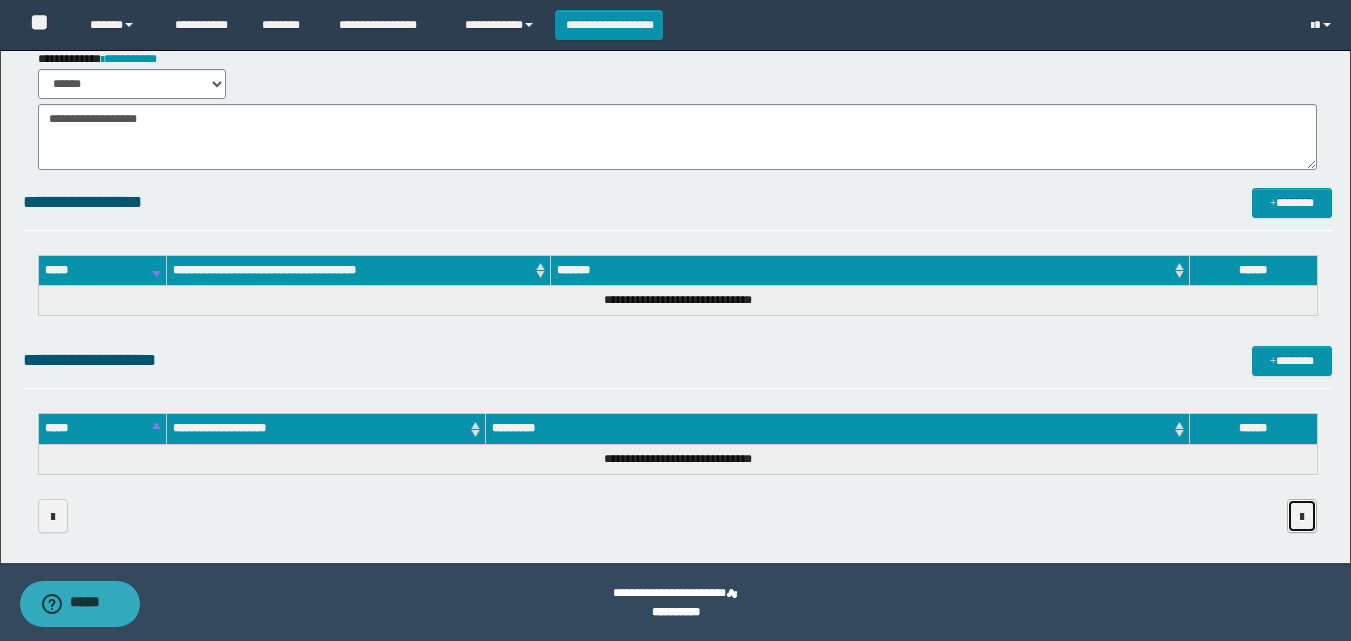 click at bounding box center [1302, 517] 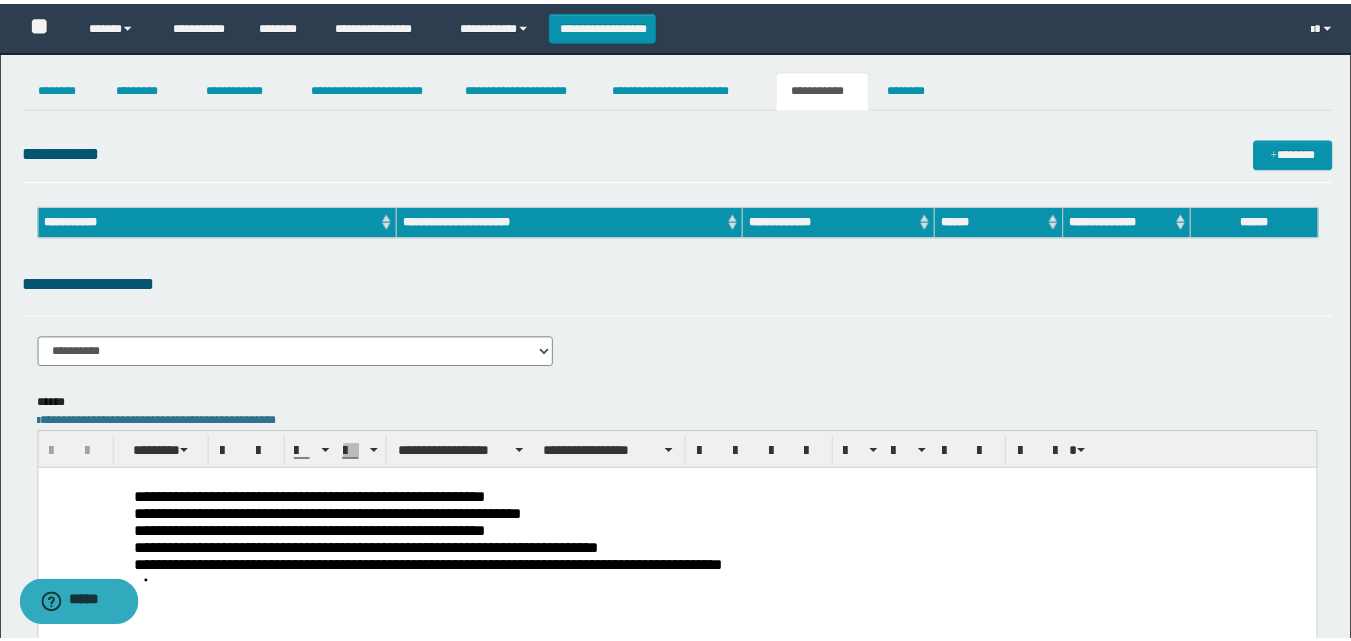 scroll, scrollTop: 0, scrollLeft: 0, axis: both 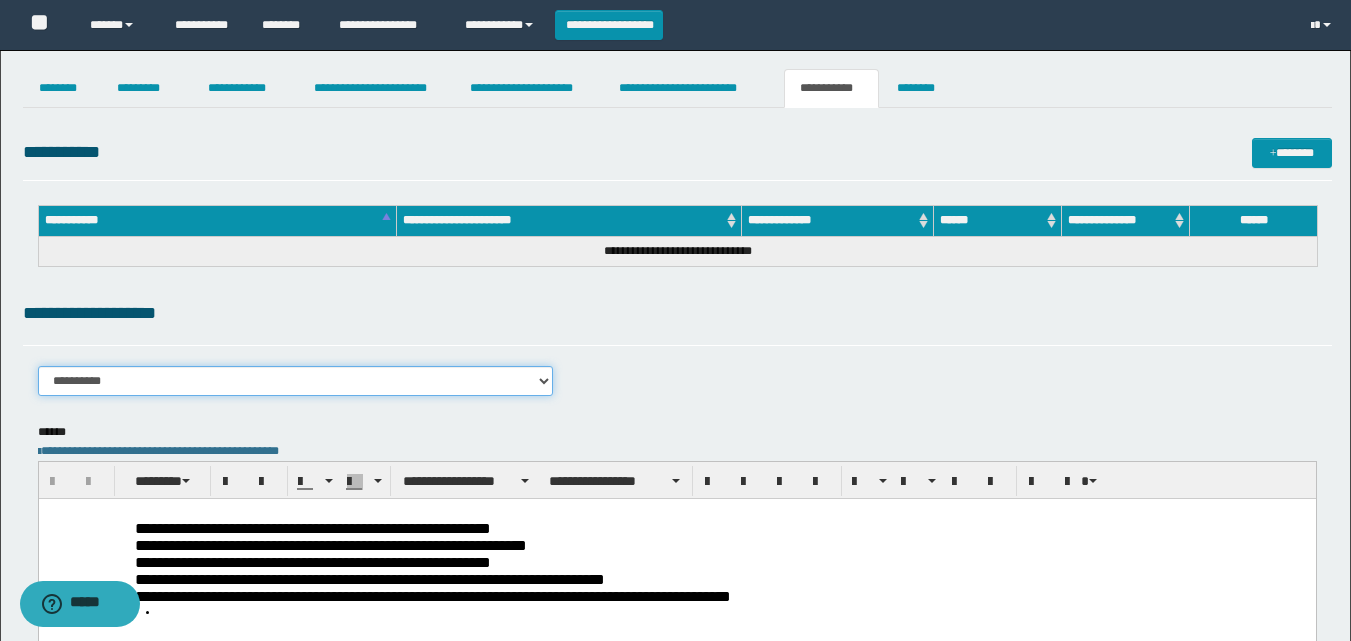 click on "**********" at bounding box center (296, 381) 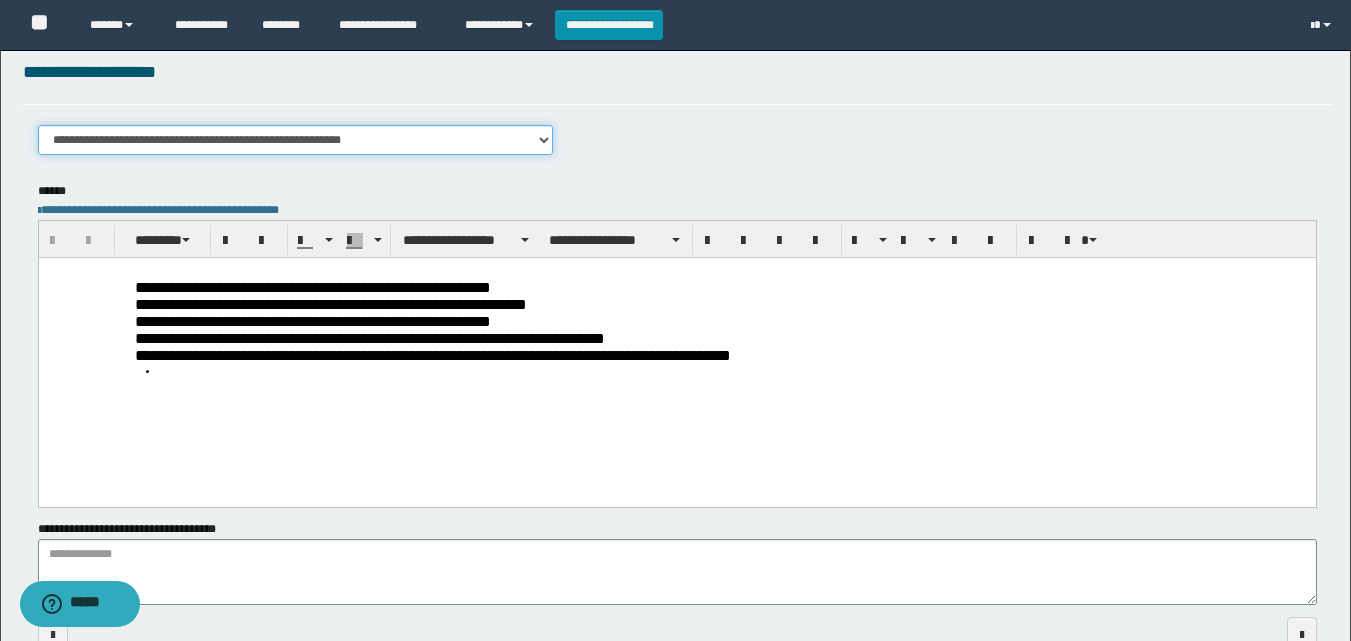 scroll, scrollTop: 294, scrollLeft: 0, axis: vertical 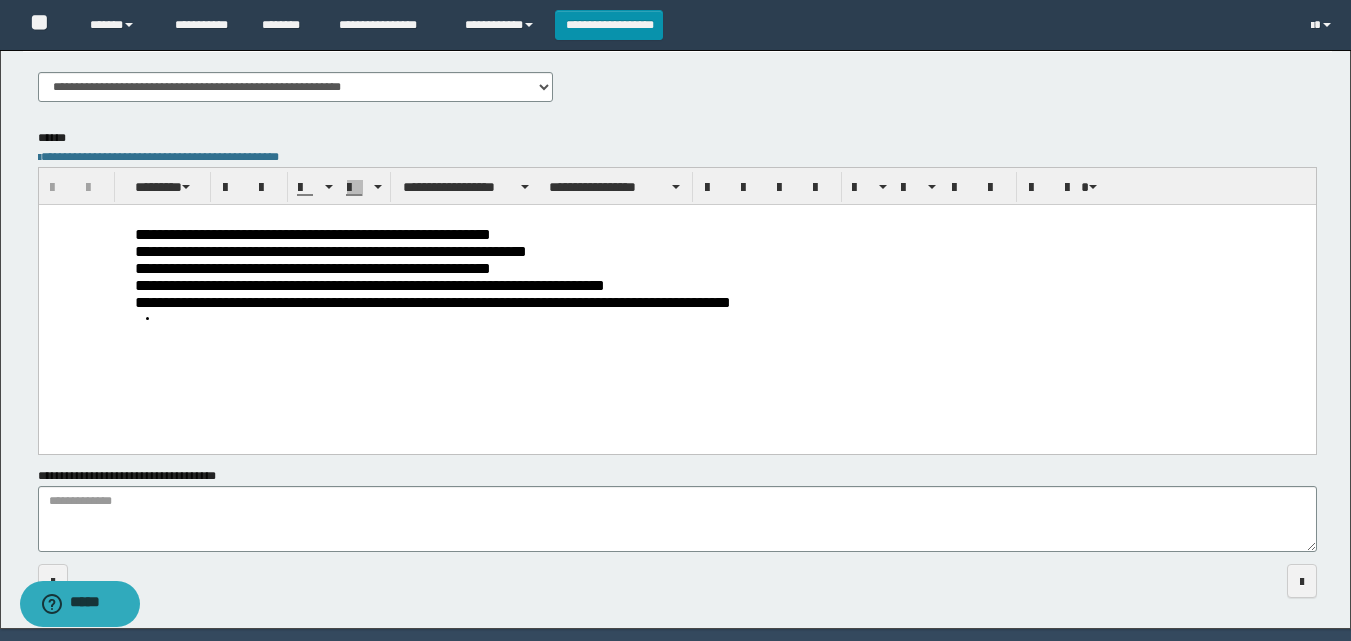 click on "**********" at bounding box center [676, 300] 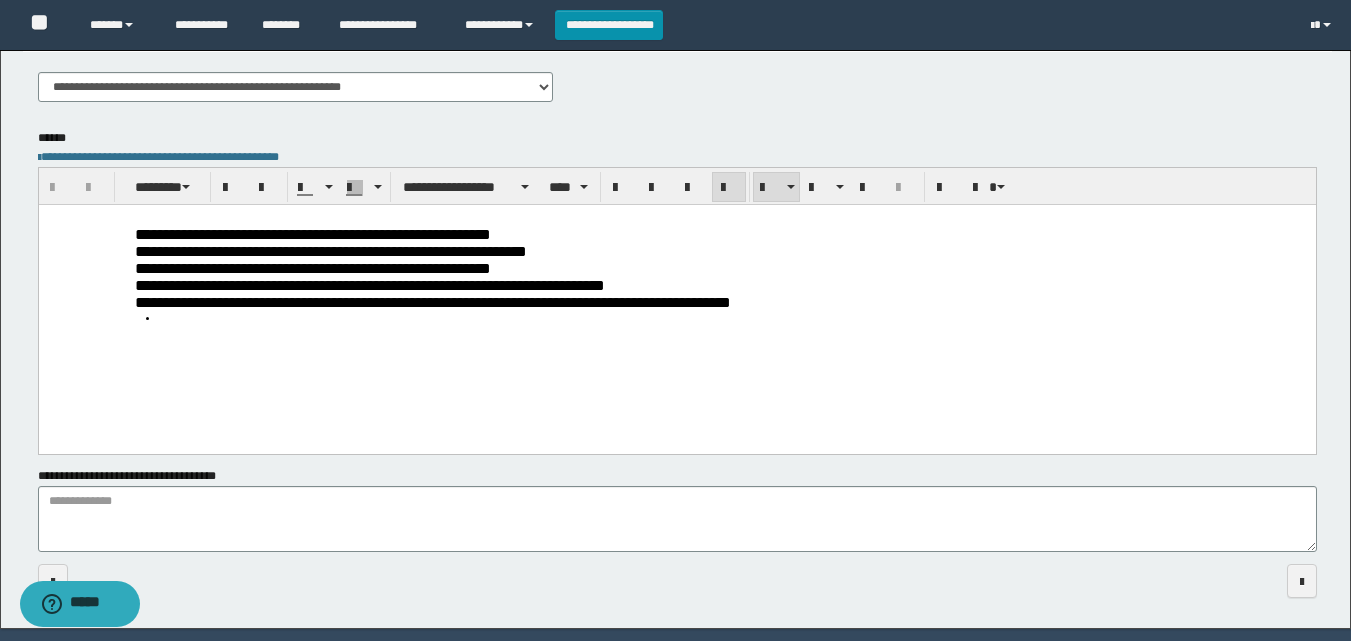 type 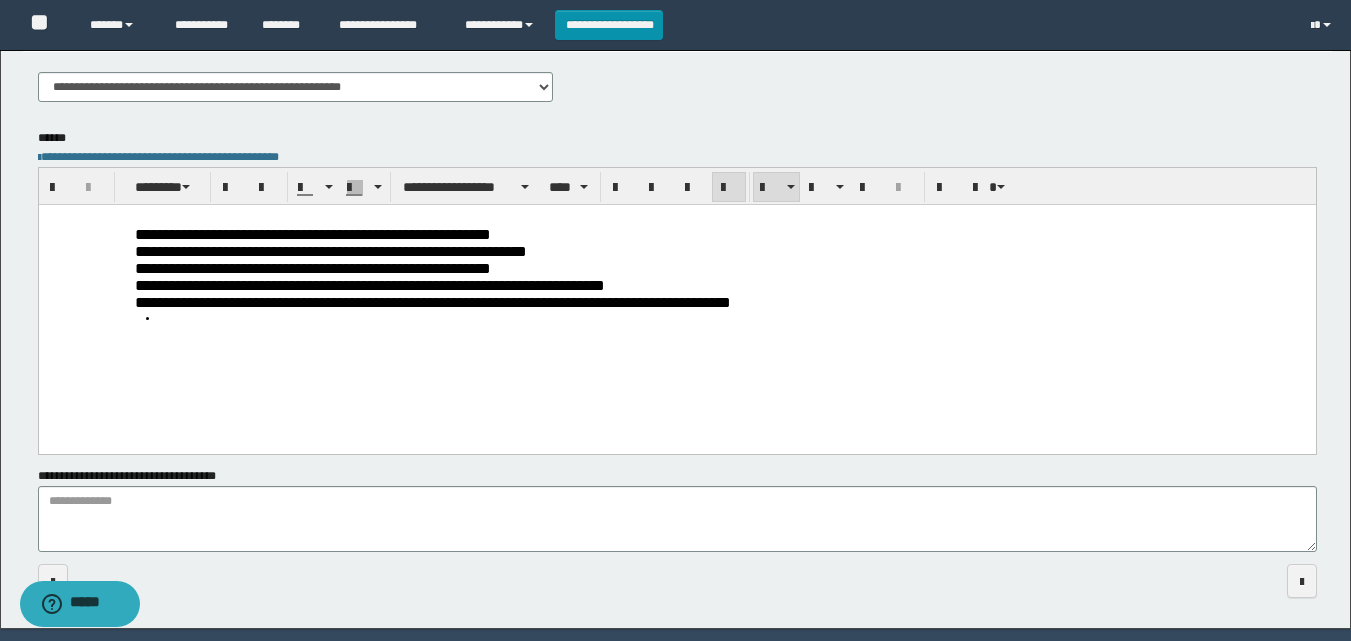 click on "**********" at bounding box center [676, 300] 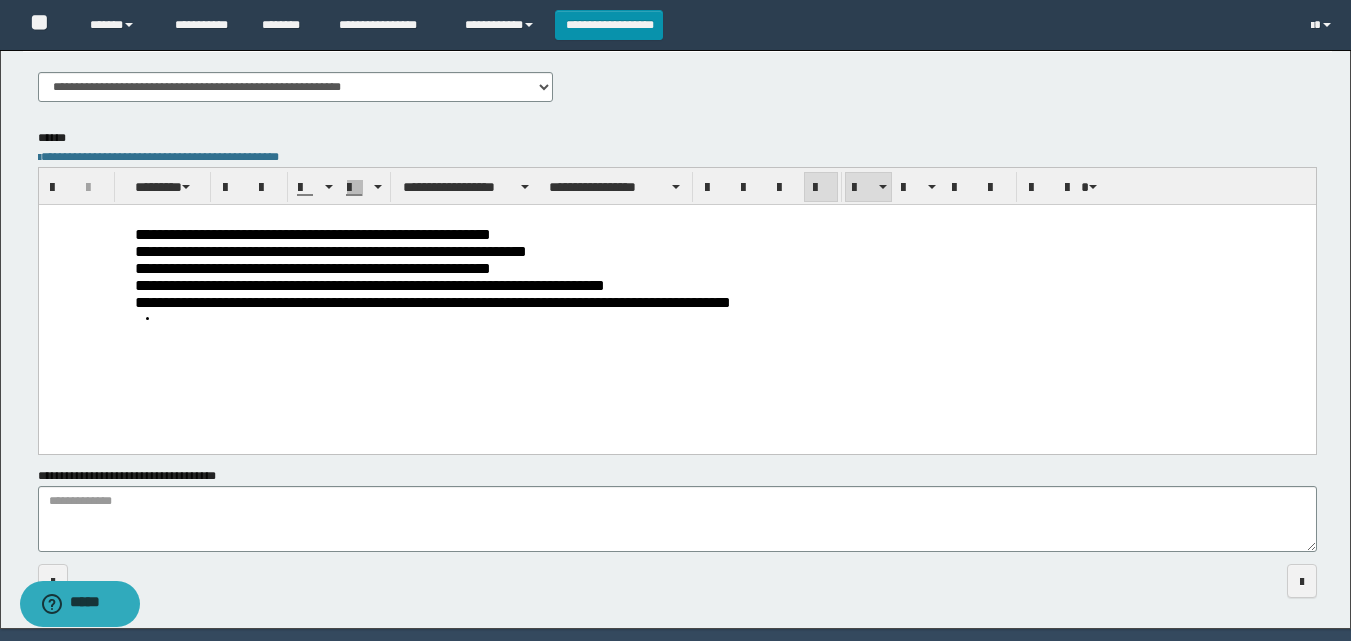 click at bounding box center [732, 317] 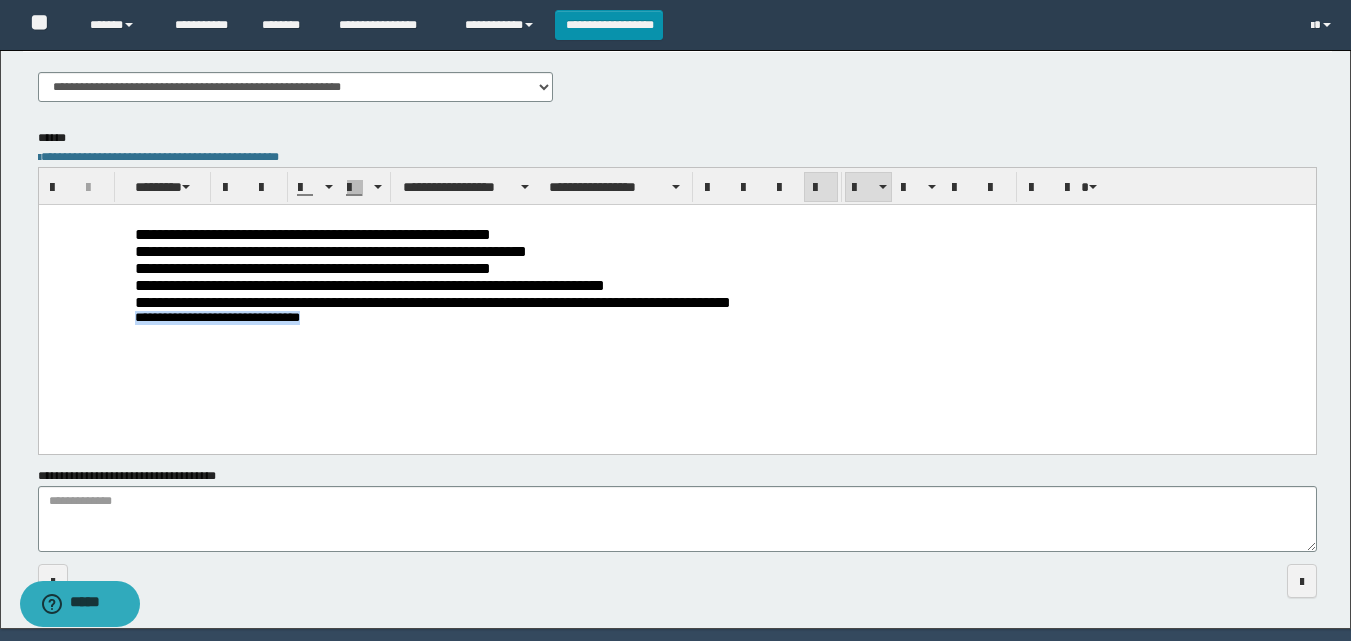 drag, startPoint x: 336, startPoint y: 326, endPoint x: 157, endPoint y: 322, distance: 179.0447 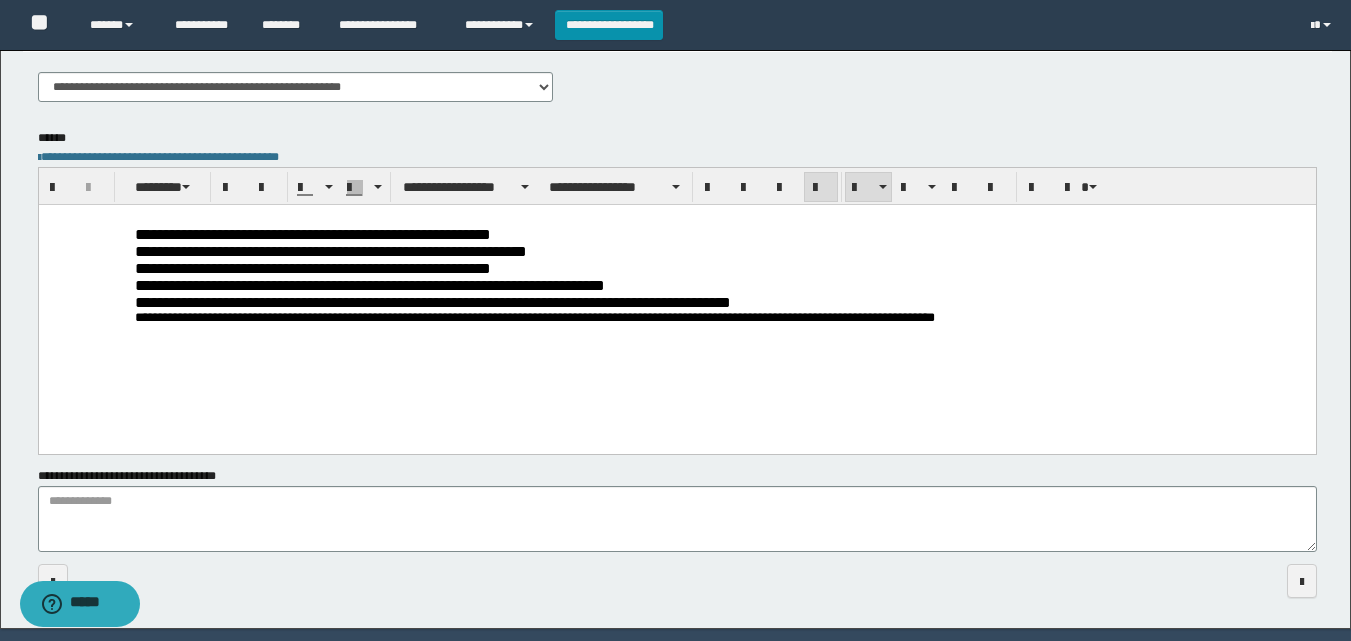 click on "**********" at bounding box center (732, 318) 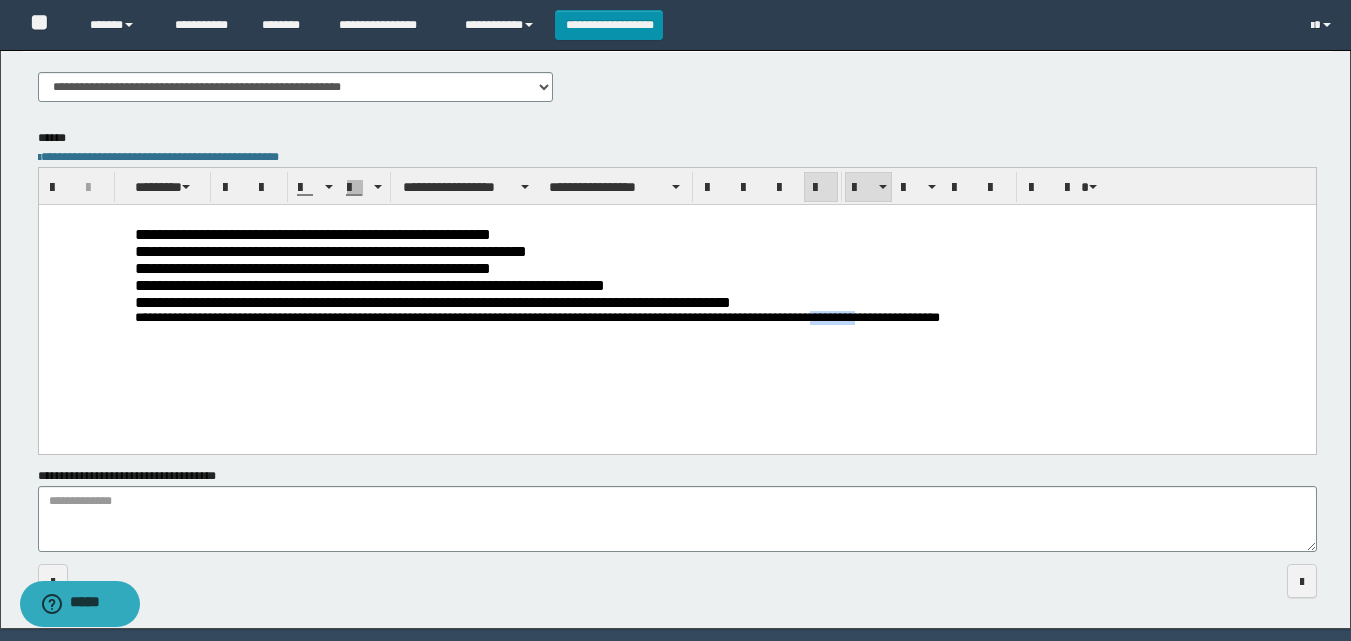drag, startPoint x: 922, startPoint y: 323, endPoint x: 876, endPoint y: 326, distance: 46.09772 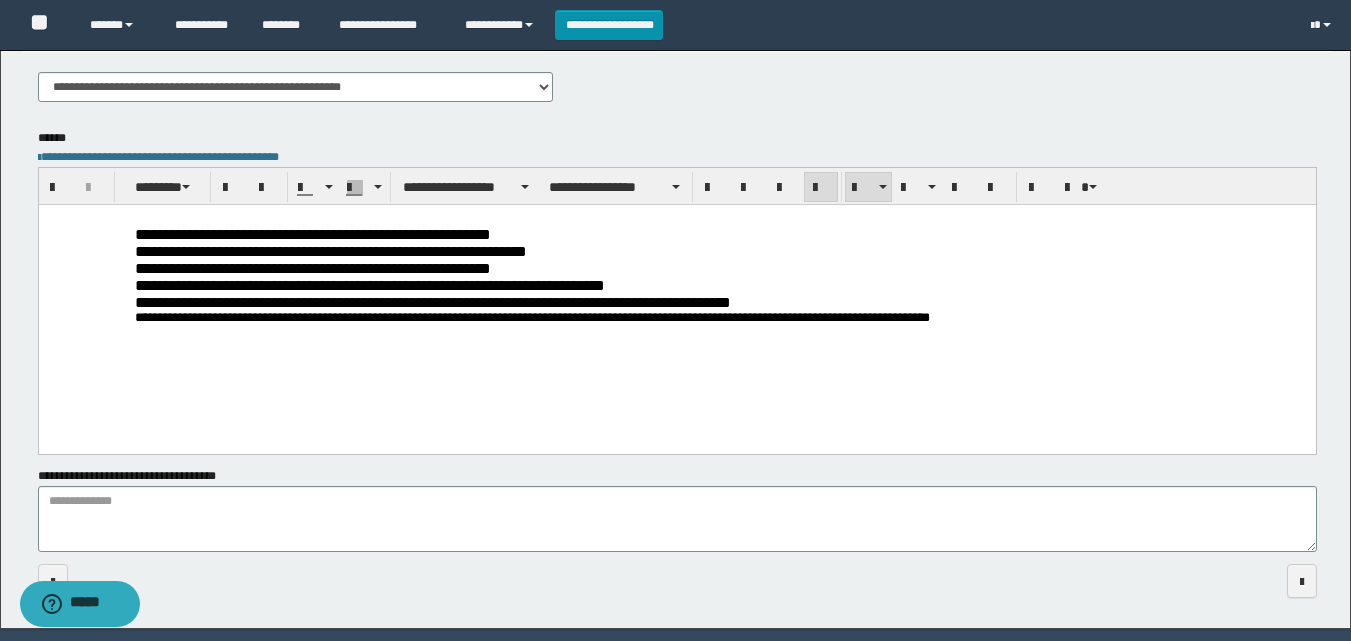 click on "**********" at bounding box center (732, 318) 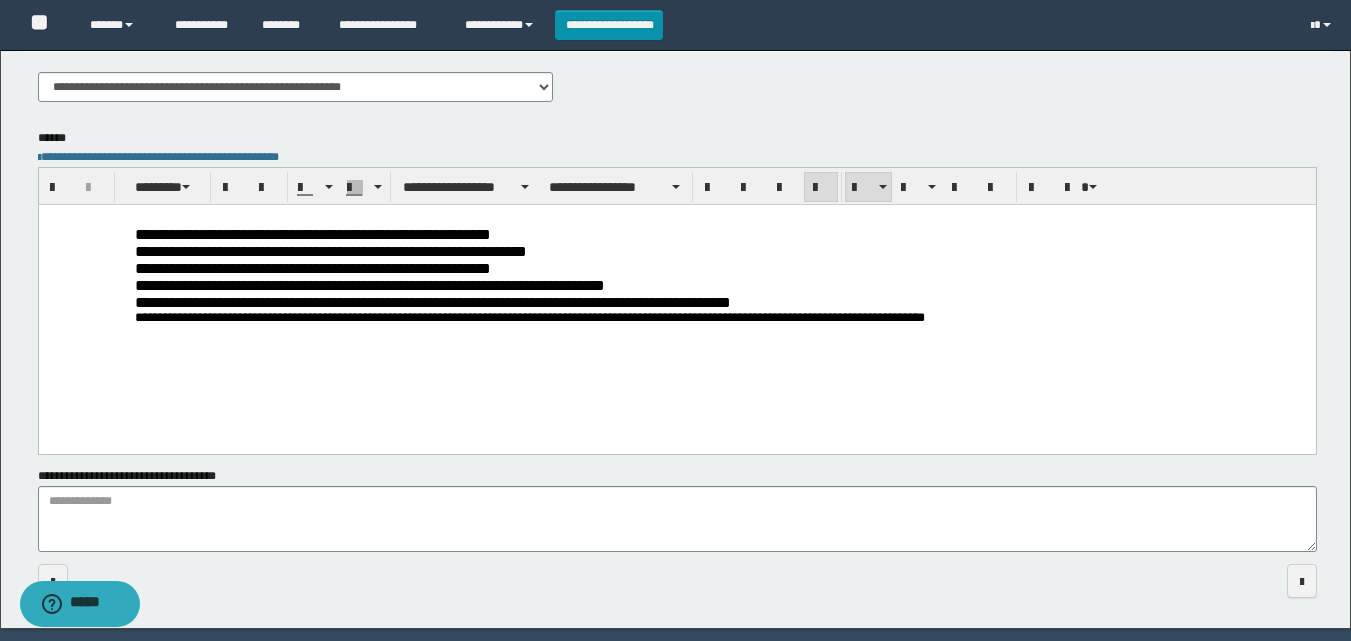 click on "**********" at bounding box center [732, 318] 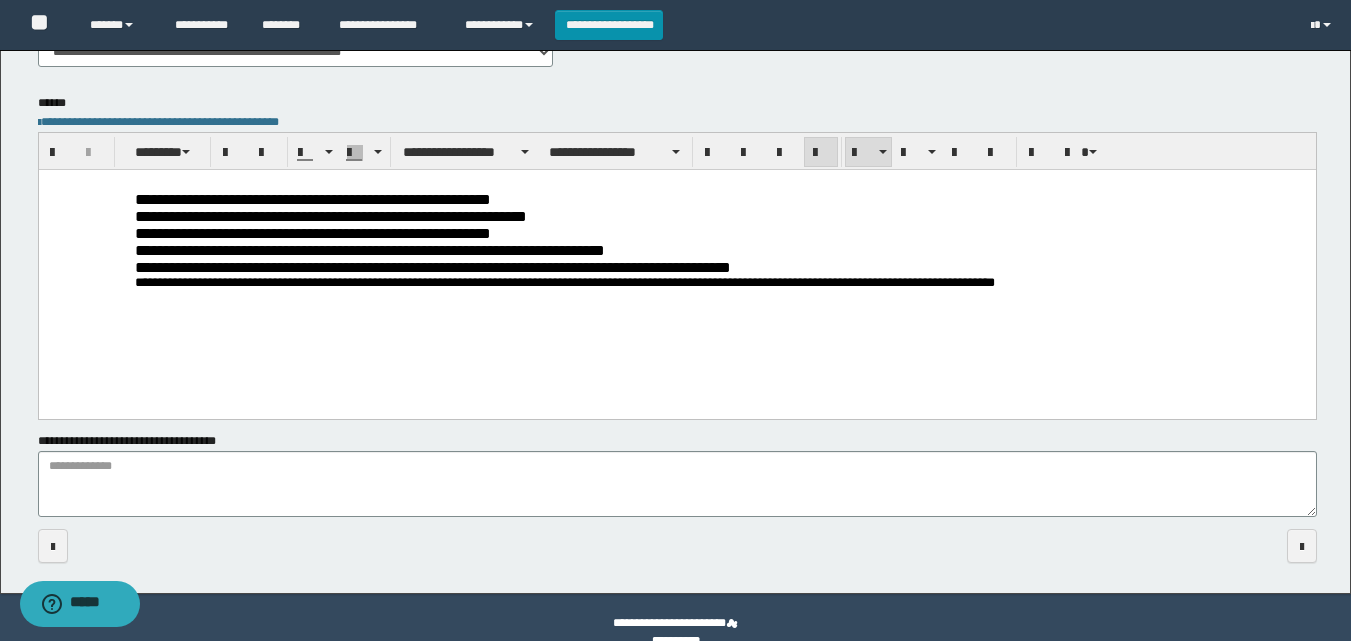 scroll, scrollTop: 359, scrollLeft: 0, axis: vertical 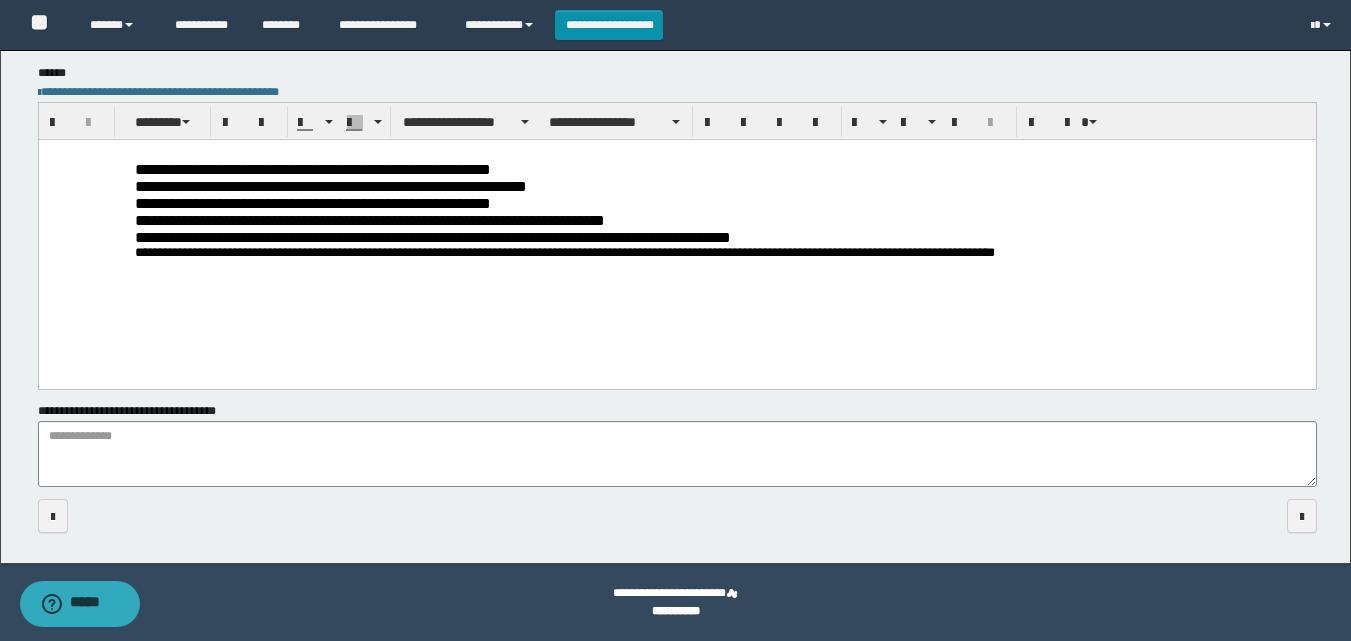 click at bounding box center (1302, 517) 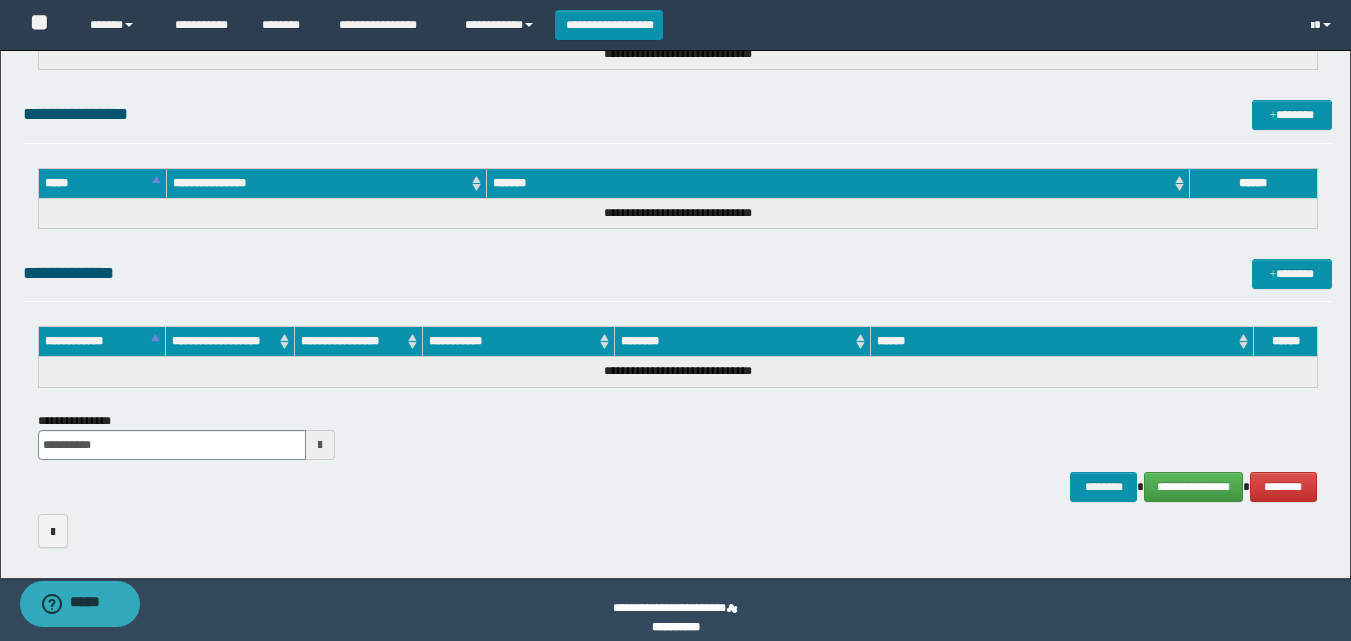 scroll, scrollTop: 990, scrollLeft: 0, axis: vertical 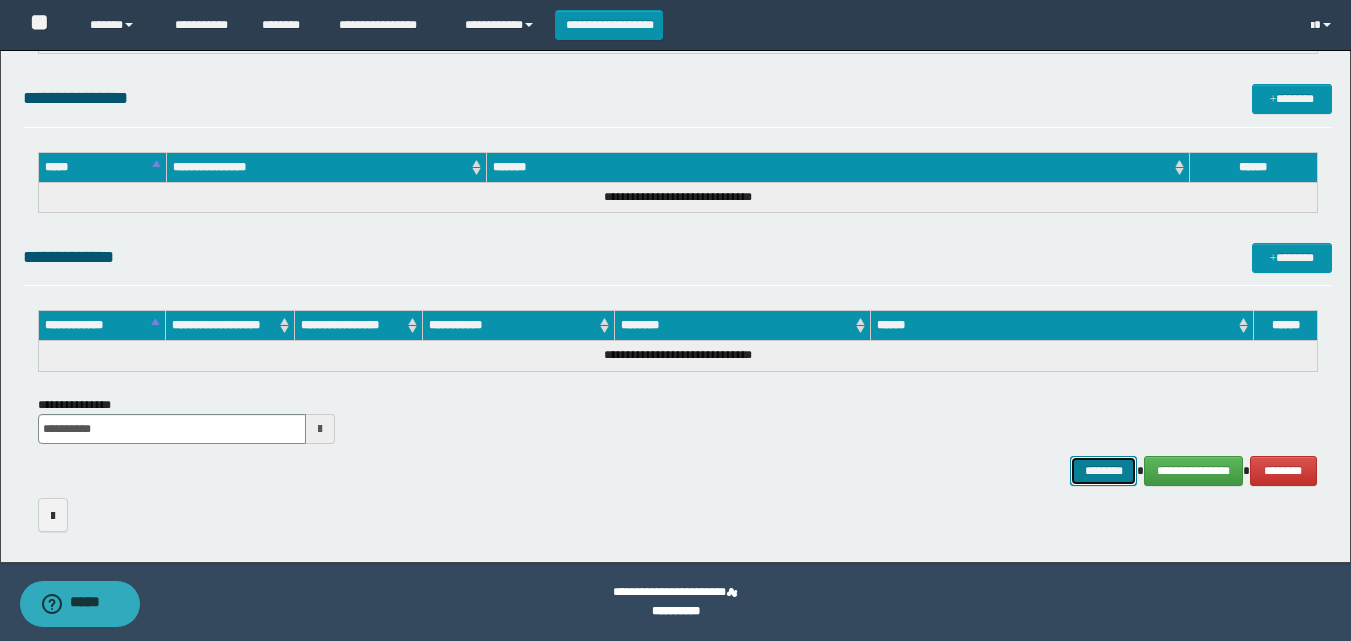 click on "********" at bounding box center (1104, 471) 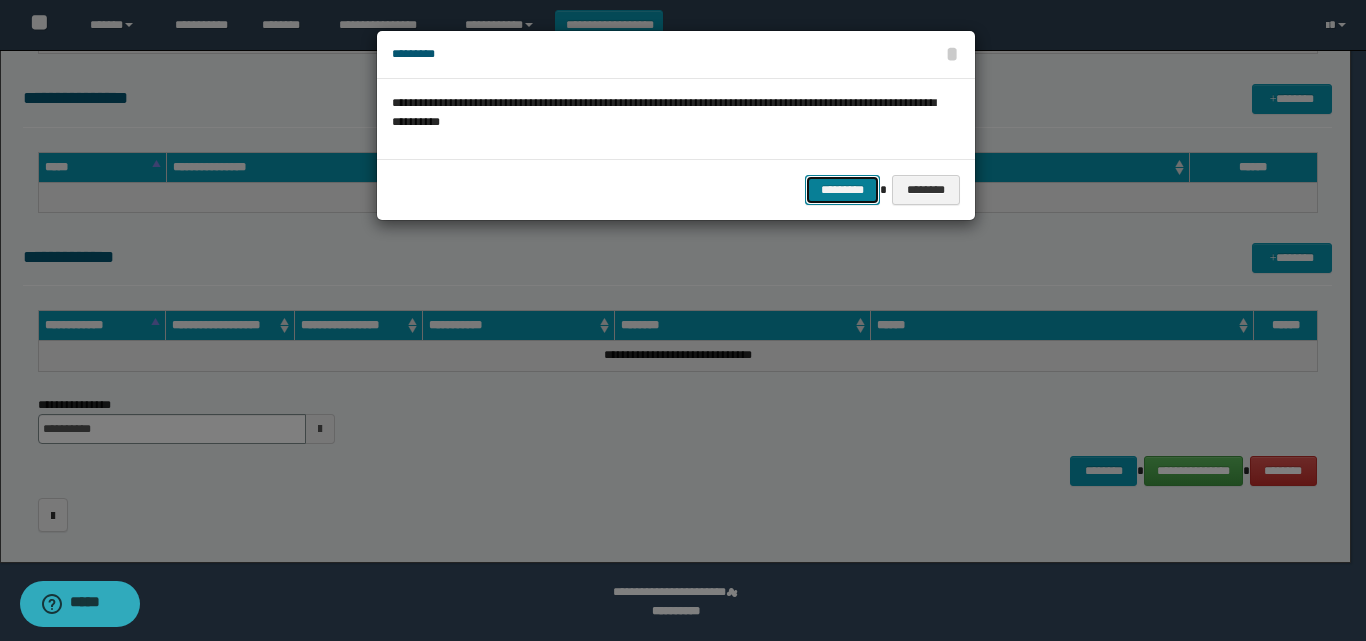 click on "*********" at bounding box center [842, 190] 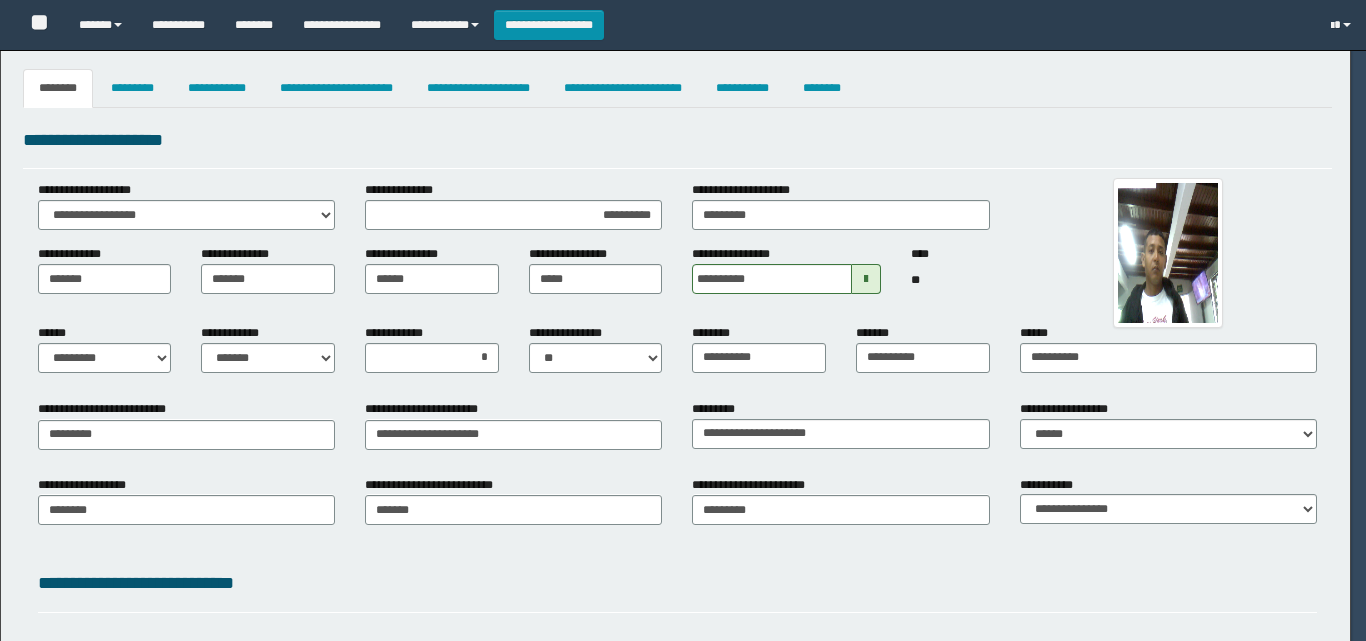 select on "*" 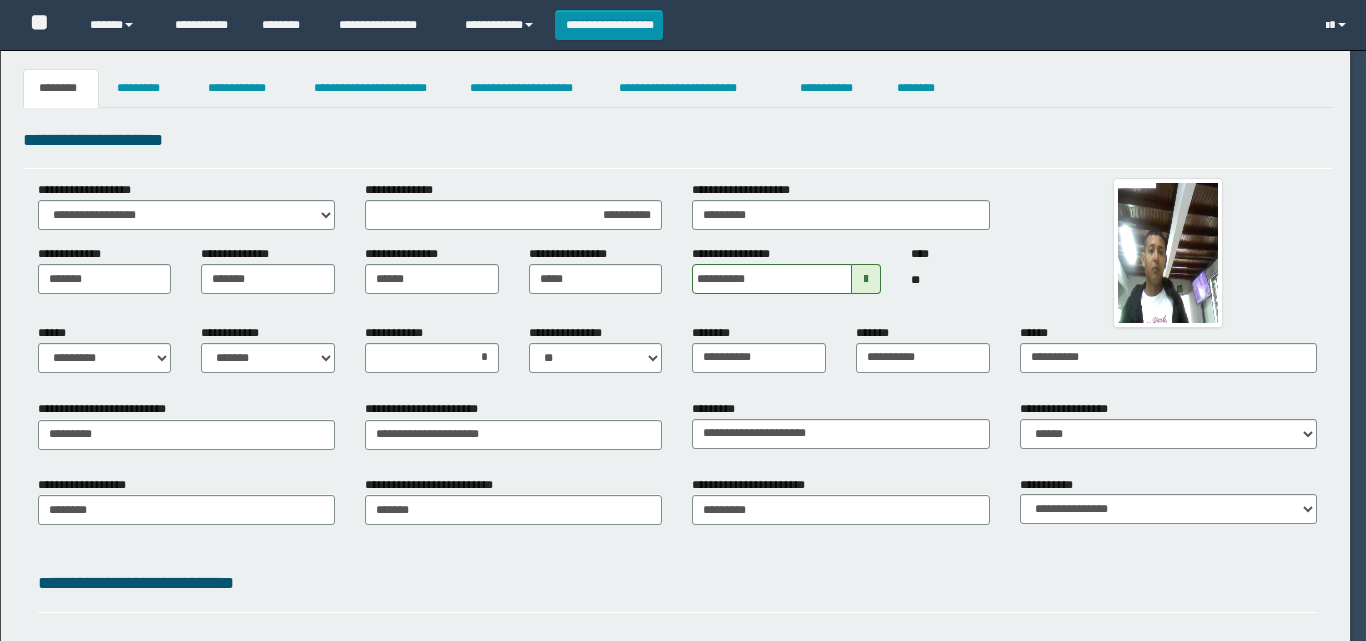 scroll, scrollTop: 0, scrollLeft: 0, axis: both 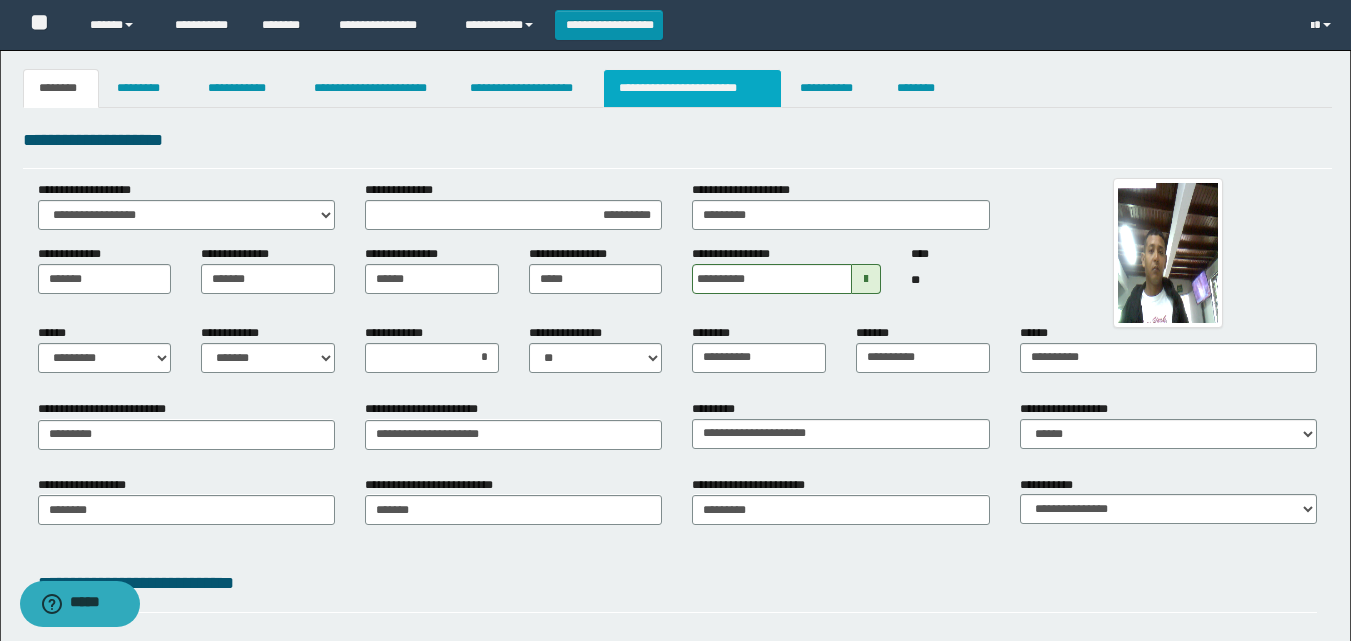 click on "**********" at bounding box center (693, 88) 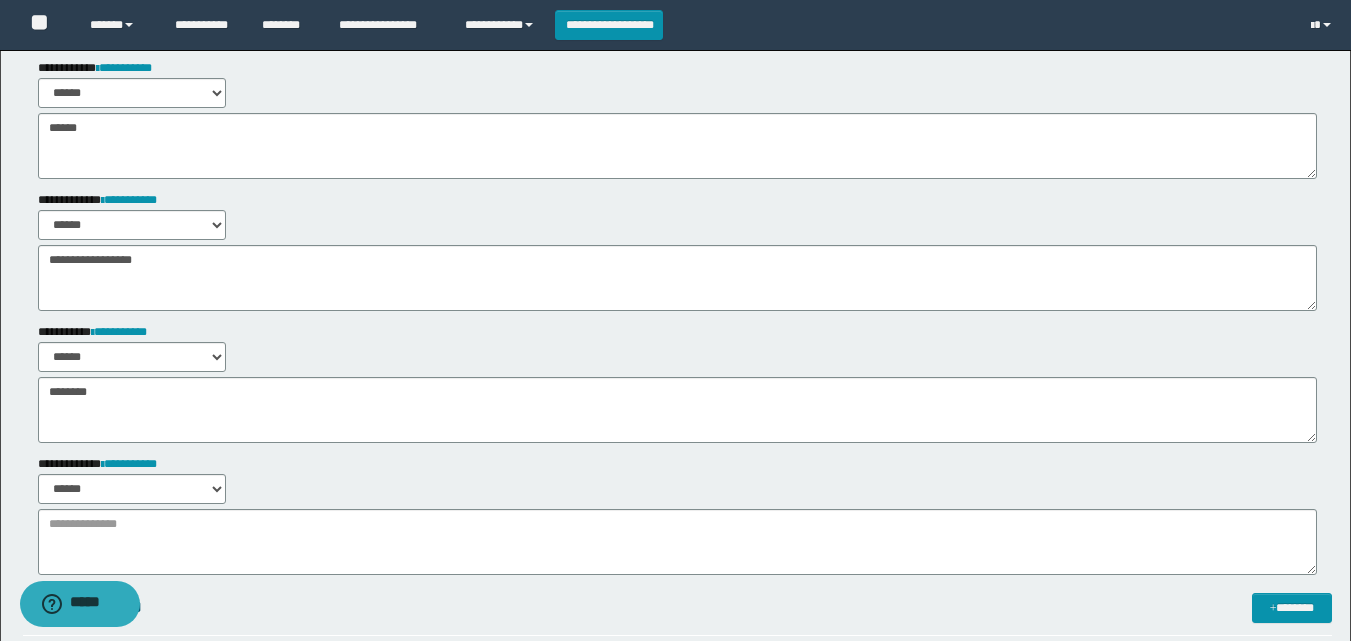 scroll, scrollTop: 300, scrollLeft: 0, axis: vertical 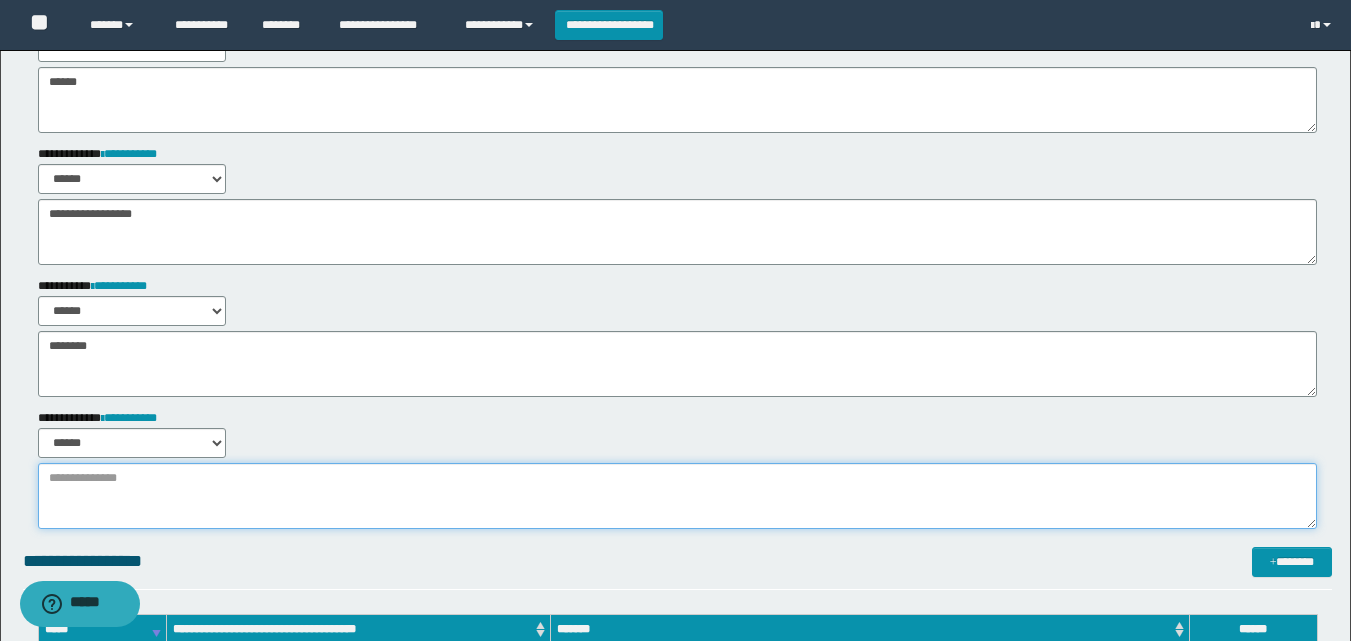 click at bounding box center (677, 496) 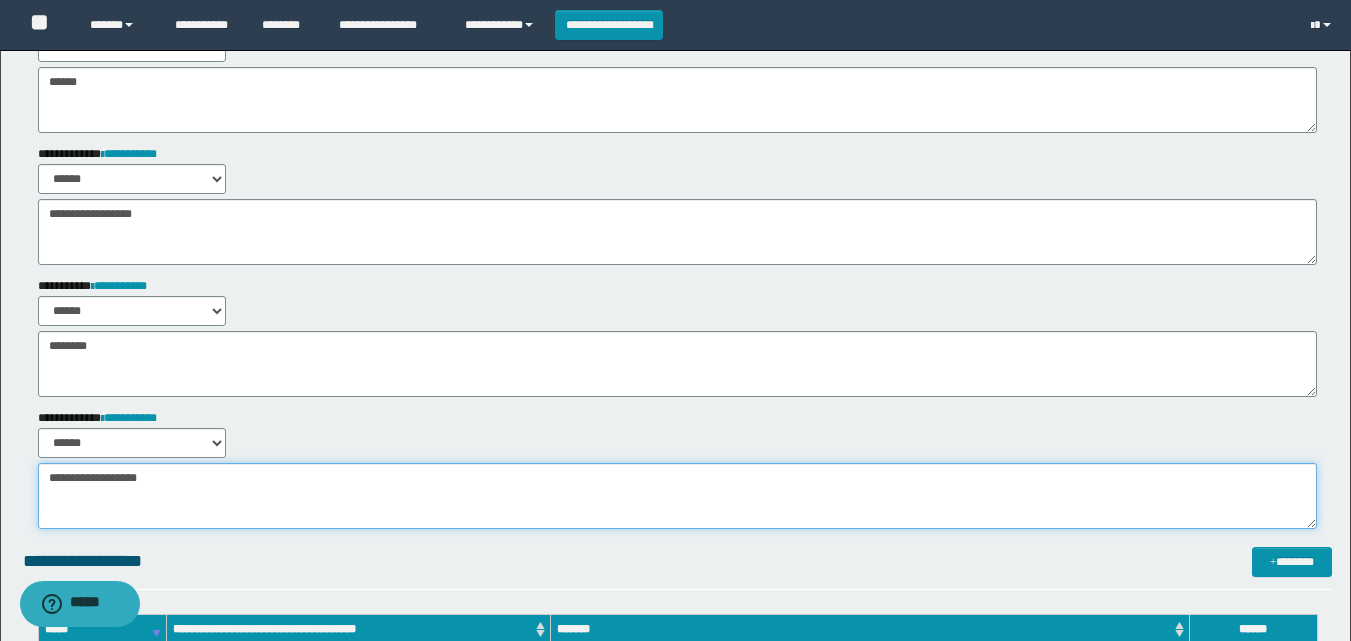 click on "**********" at bounding box center [677, 496] 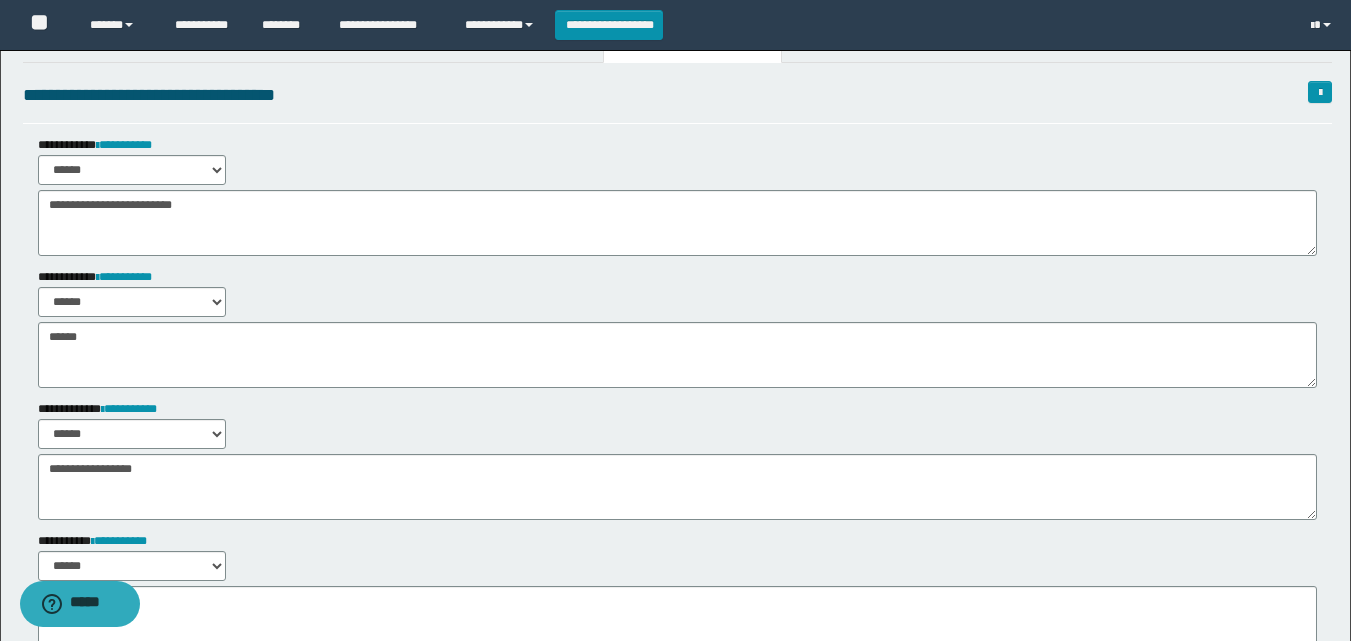 scroll, scrollTop: 0, scrollLeft: 0, axis: both 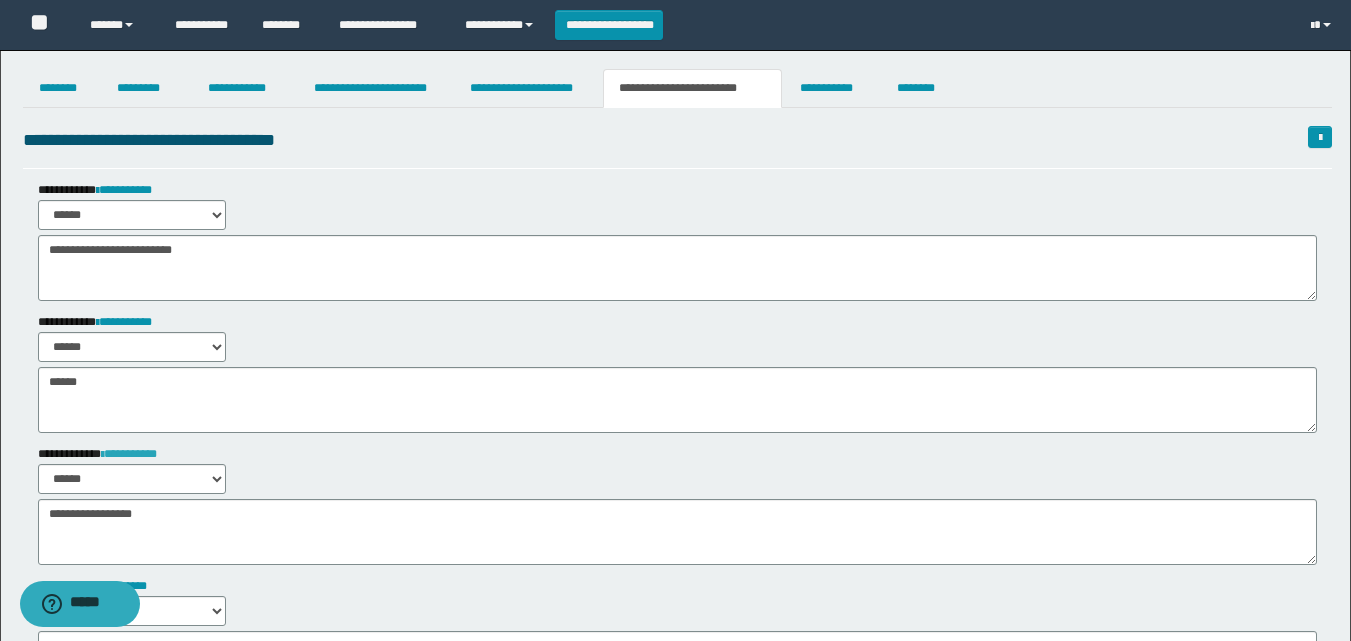 type on "**********" 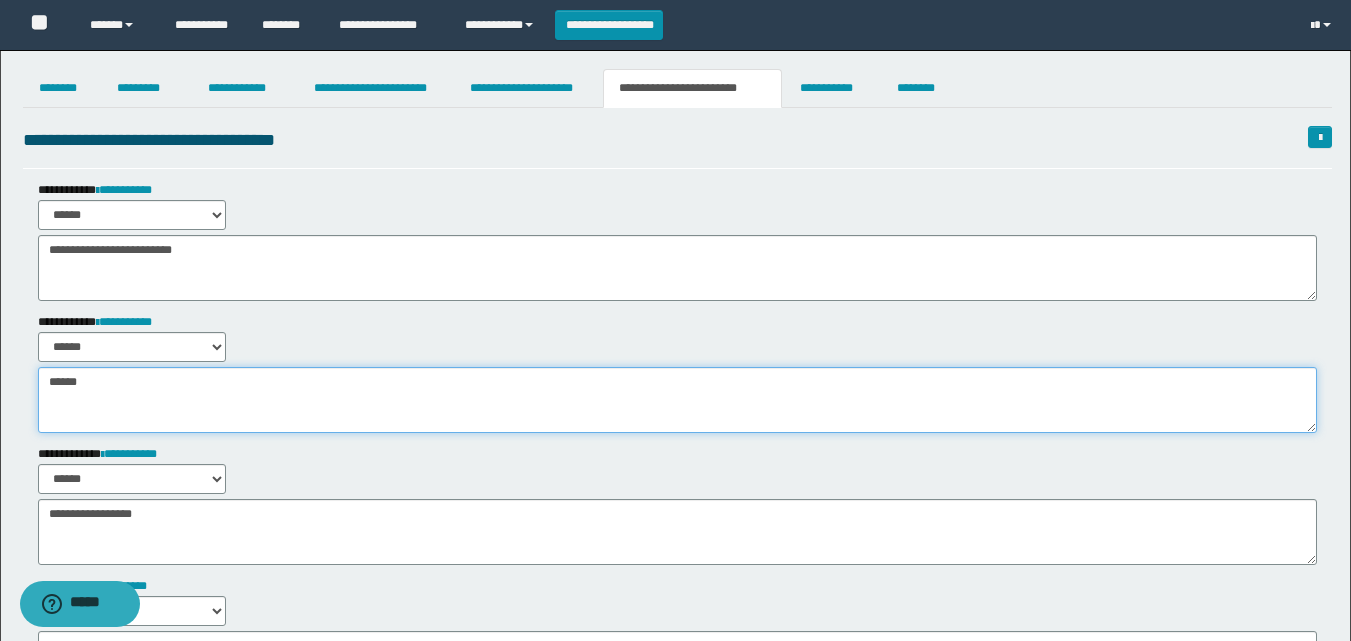click on "******" at bounding box center [677, 400] 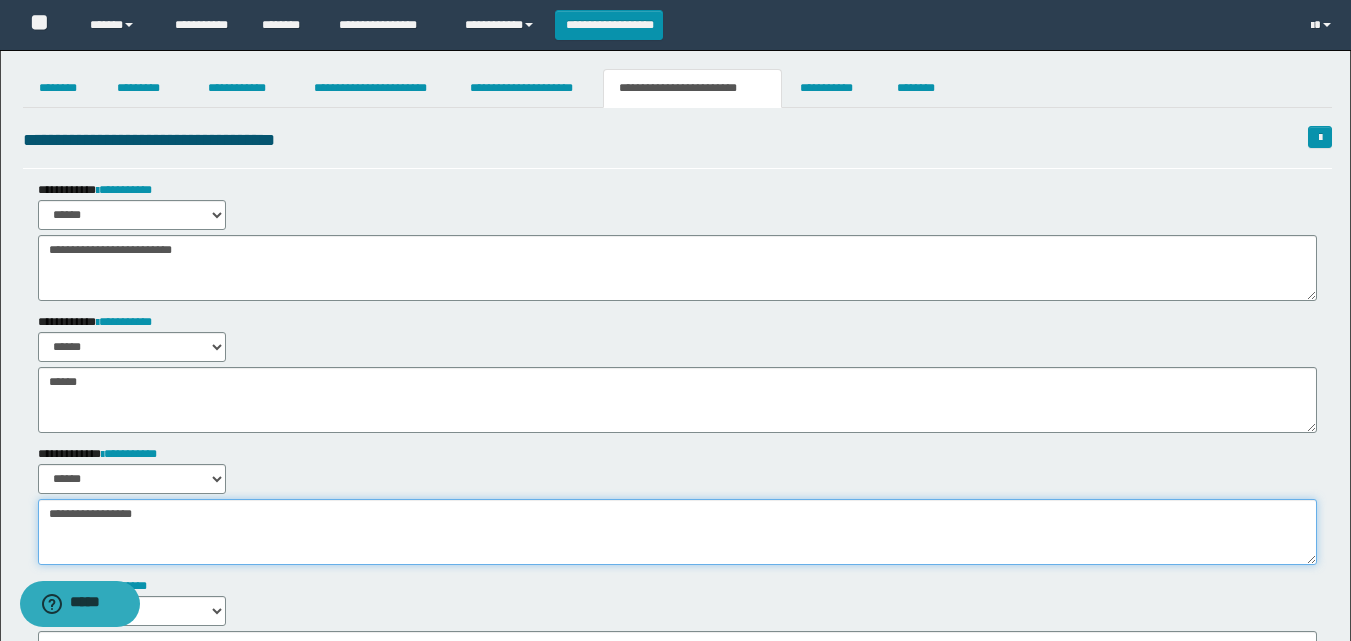 click on "**********" at bounding box center (677, 532) 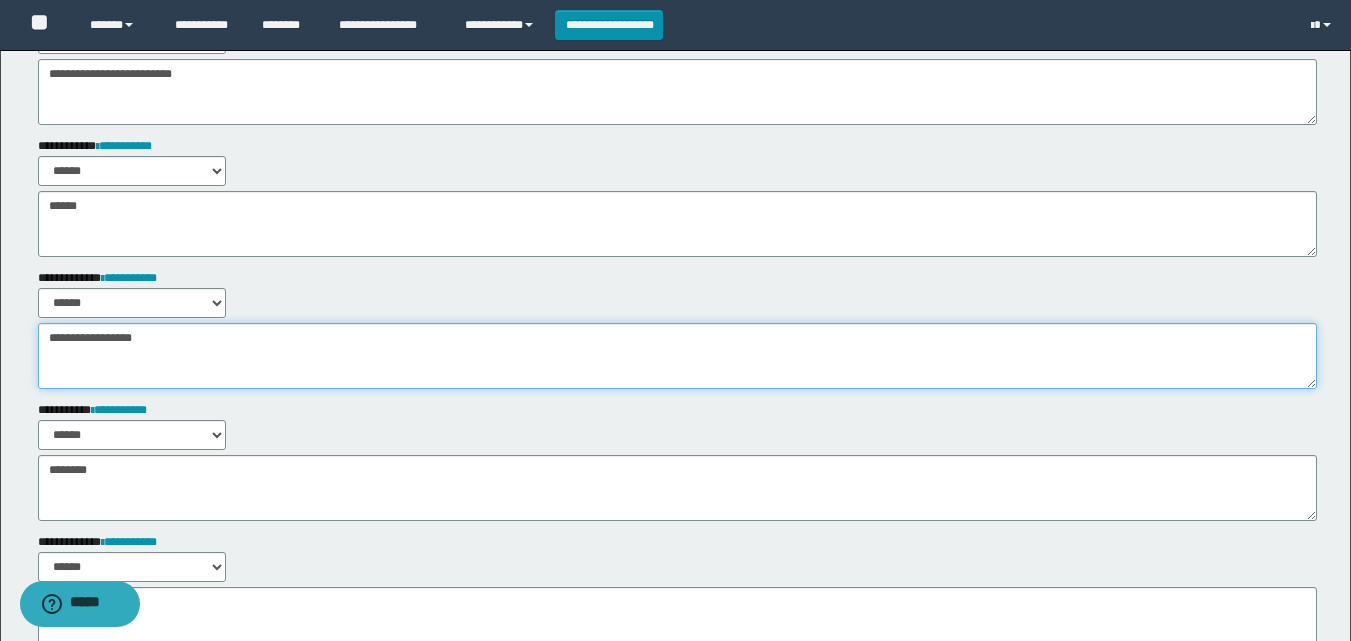 scroll, scrollTop: 200, scrollLeft: 0, axis: vertical 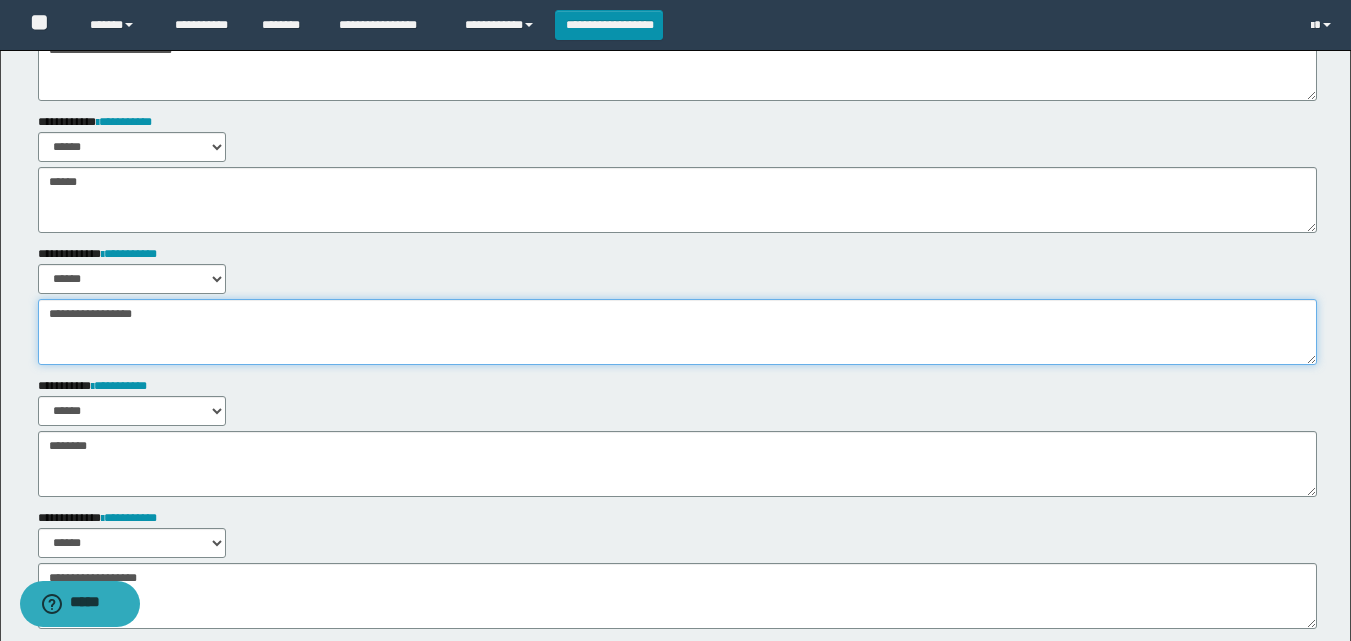 click on "**********" at bounding box center (677, 332) 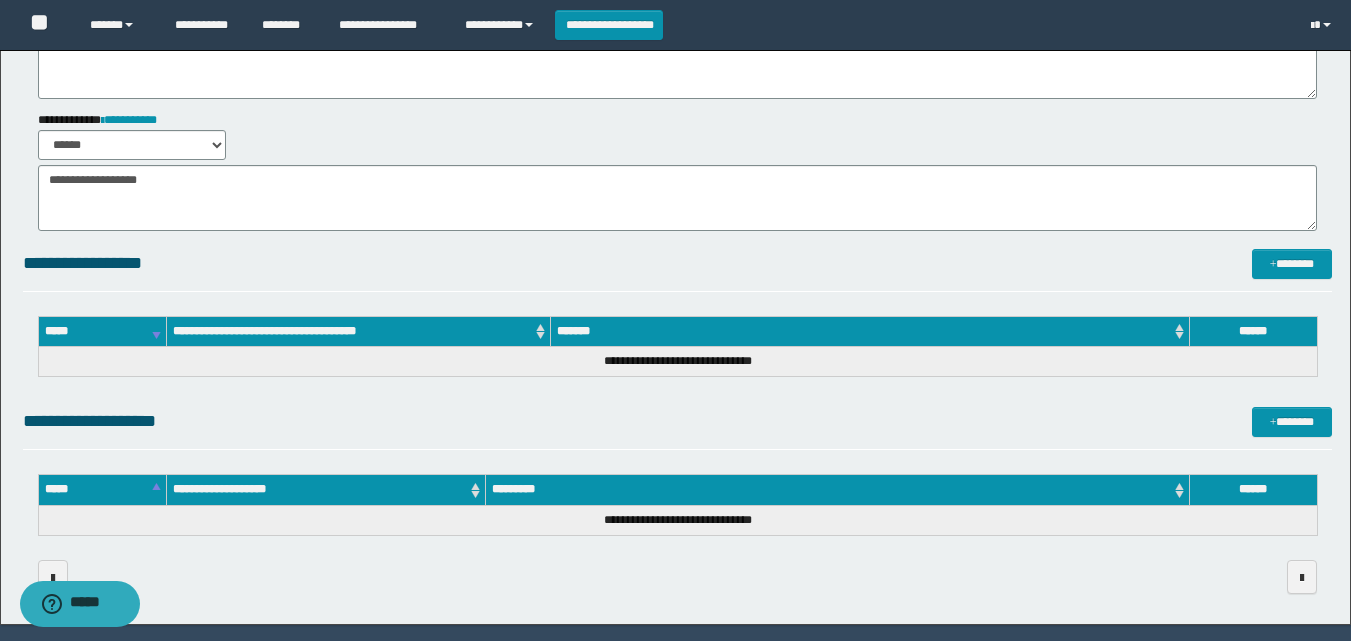 scroll, scrollTop: 600, scrollLeft: 0, axis: vertical 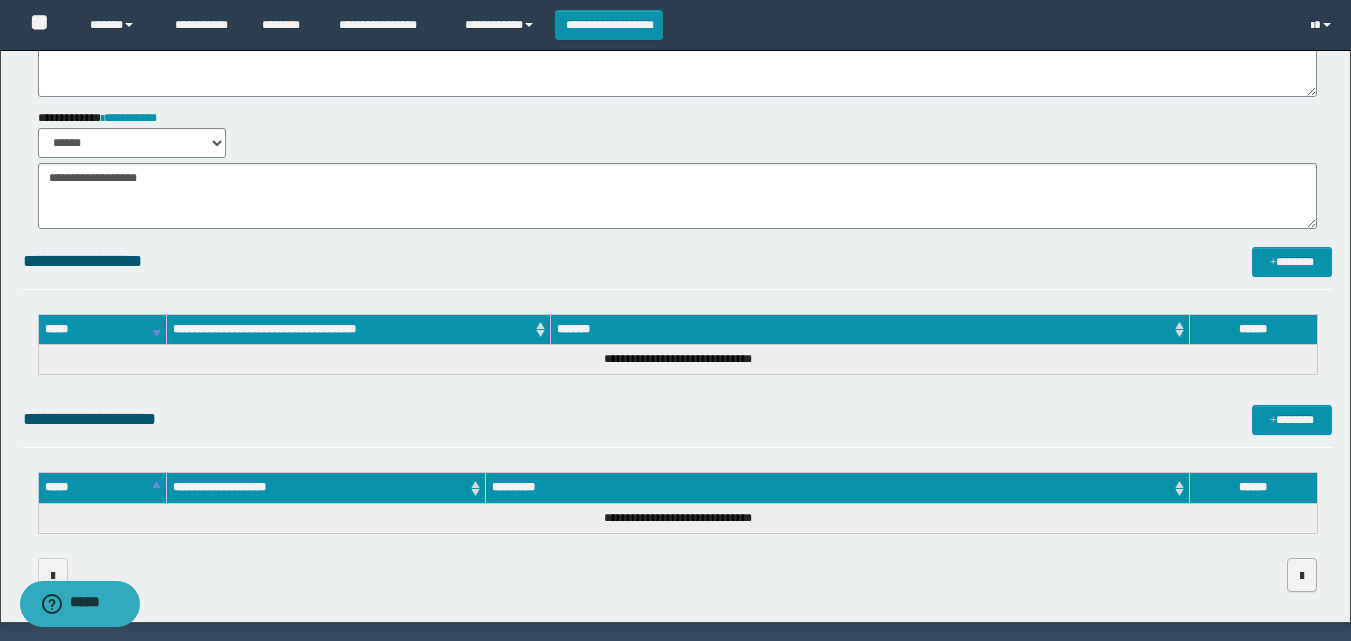 type on "**********" 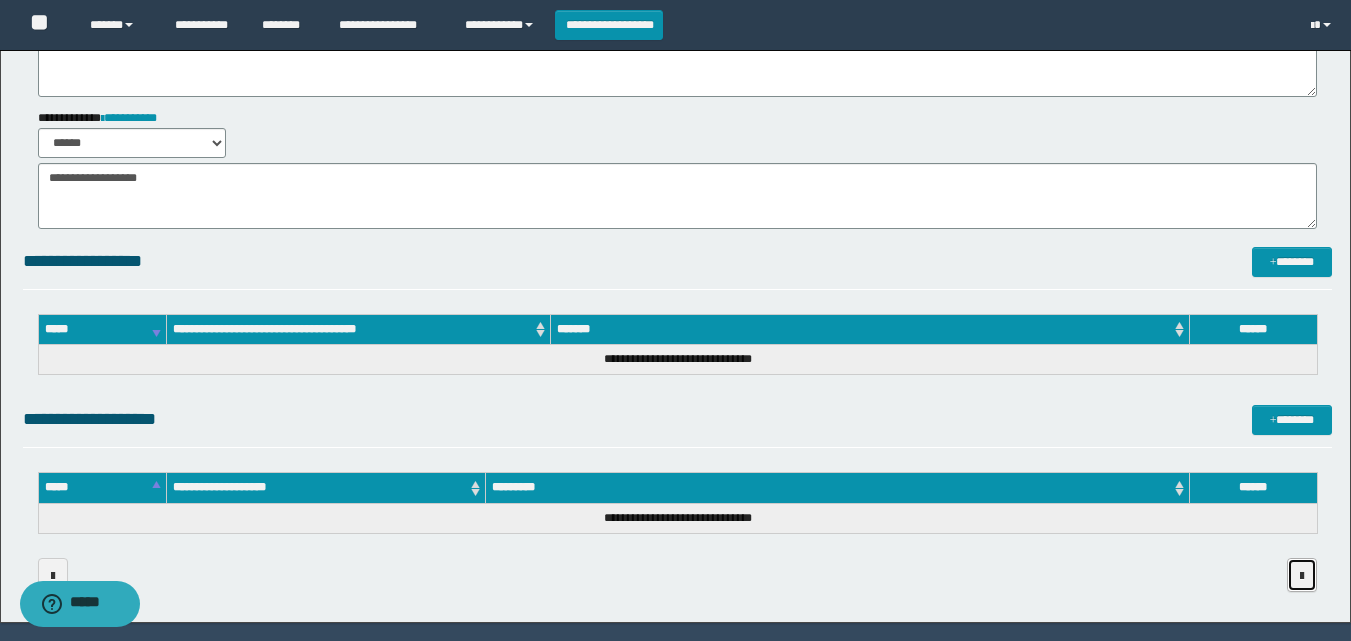 click at bounding box center [1302, 575] 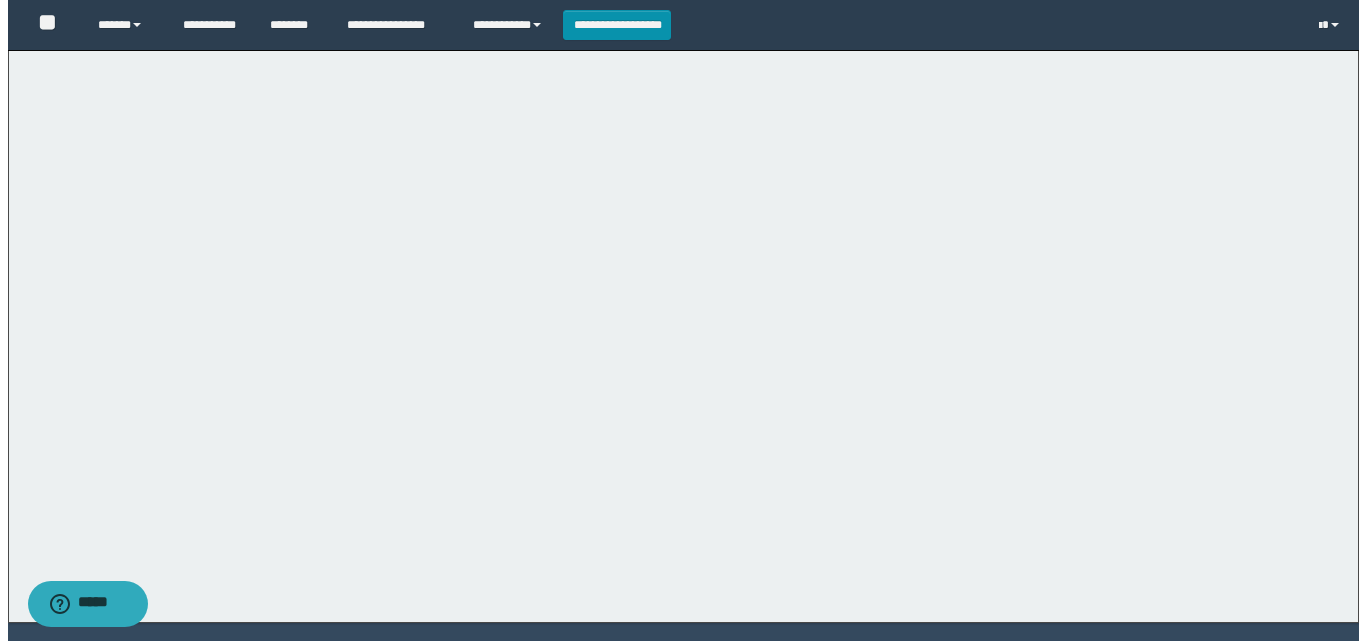 scroll, scrollTop: 0, scrollLeft: 0, axis: both 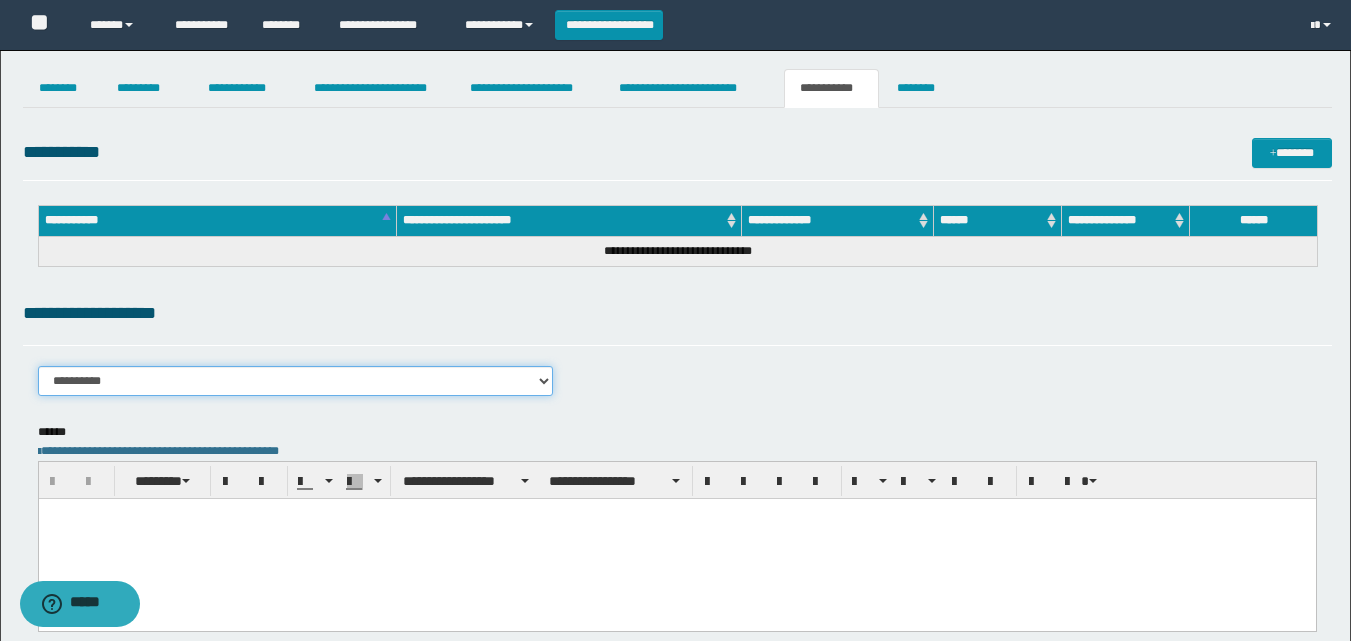 click on "**********" at bounding box center [296, 381] 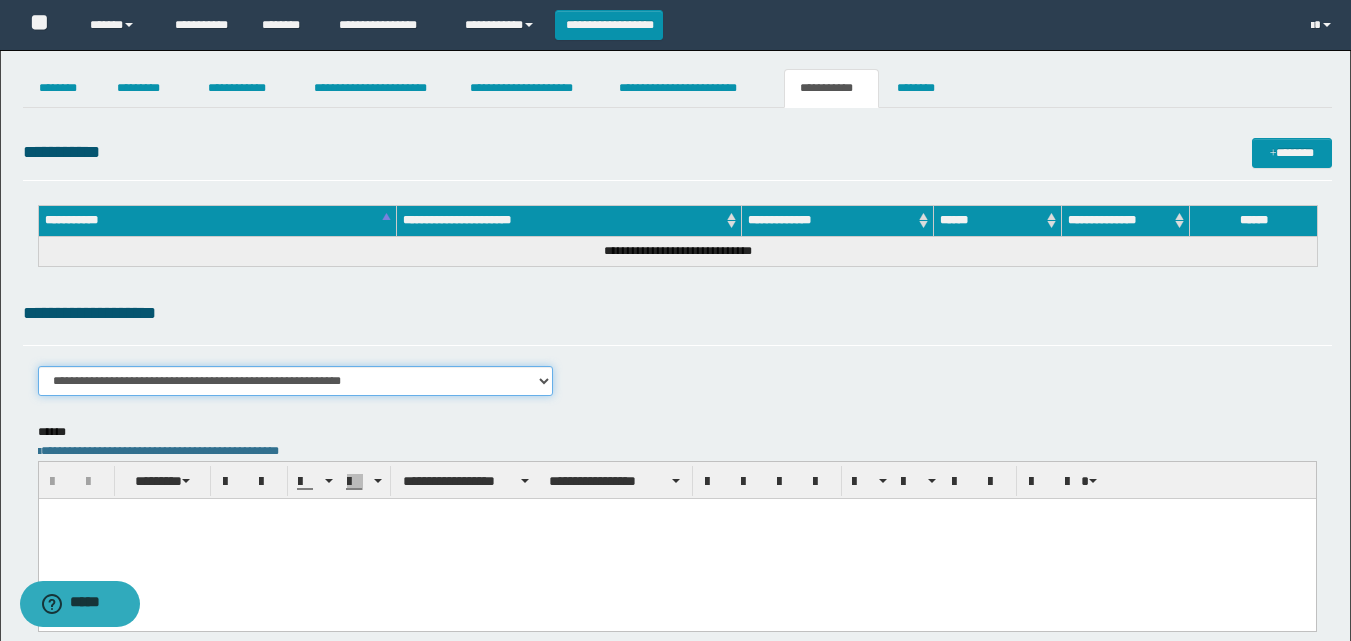 click on "**********" at bounding box center (296, 381) 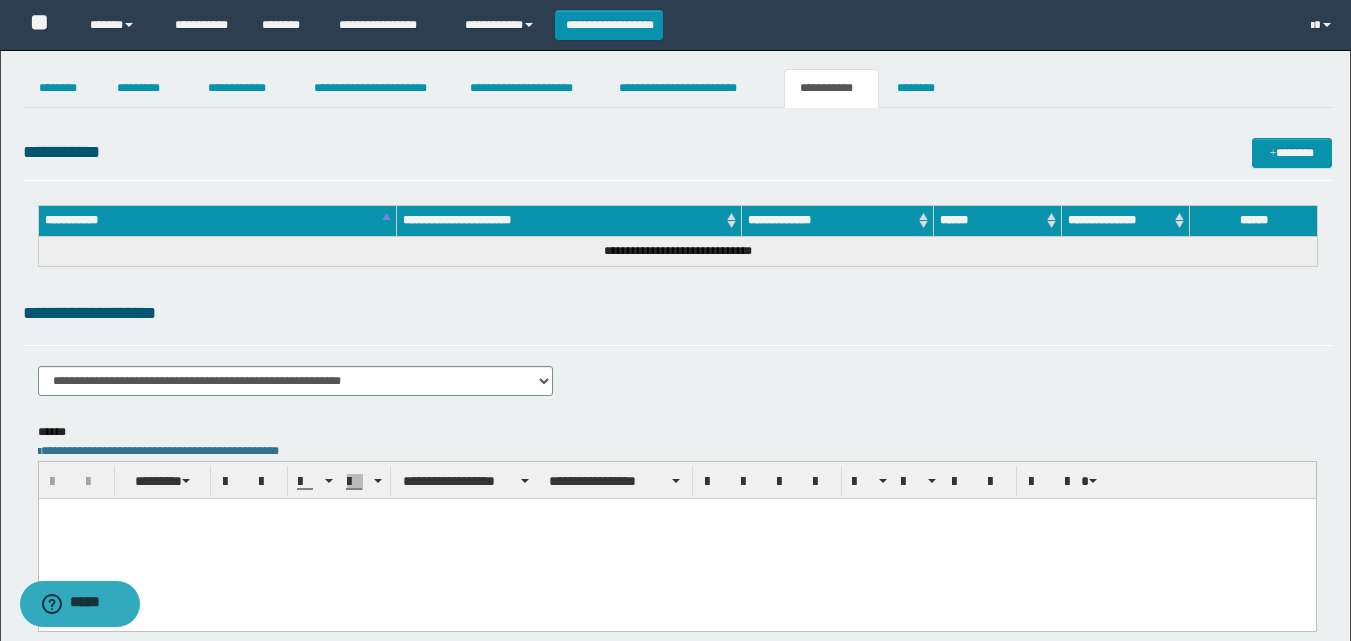 click at bounding box center (676, 538) 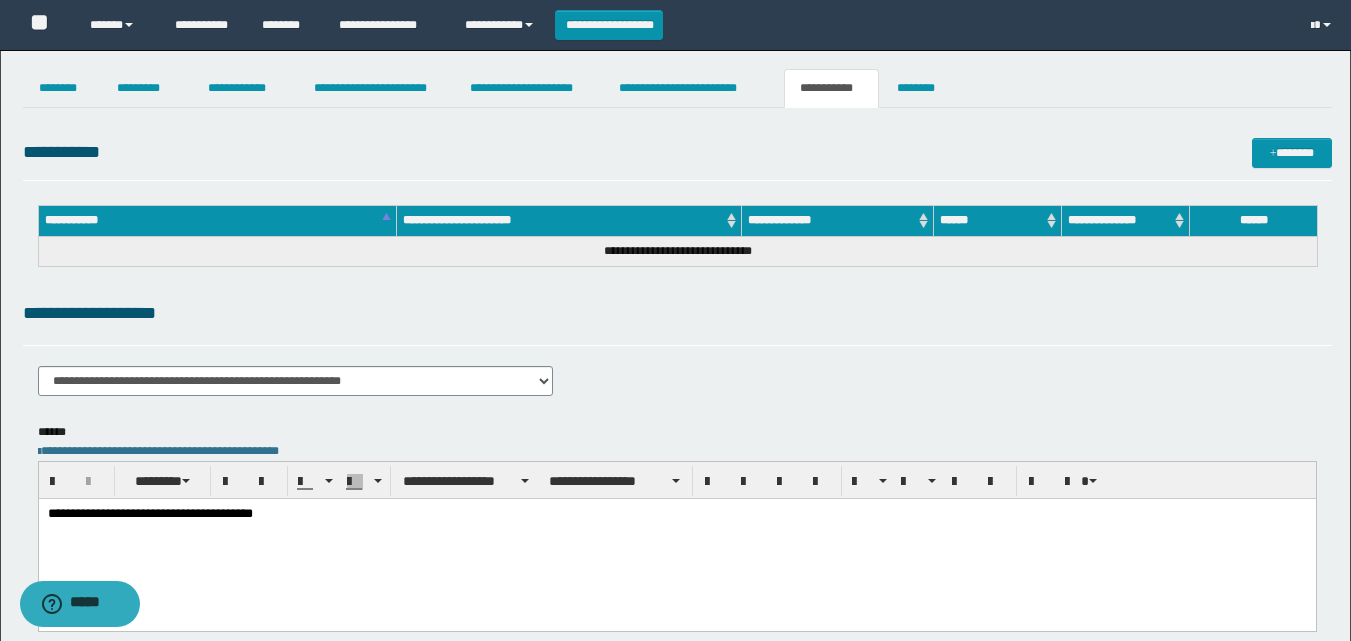 click on "**********" at bounding box center [676, 514] 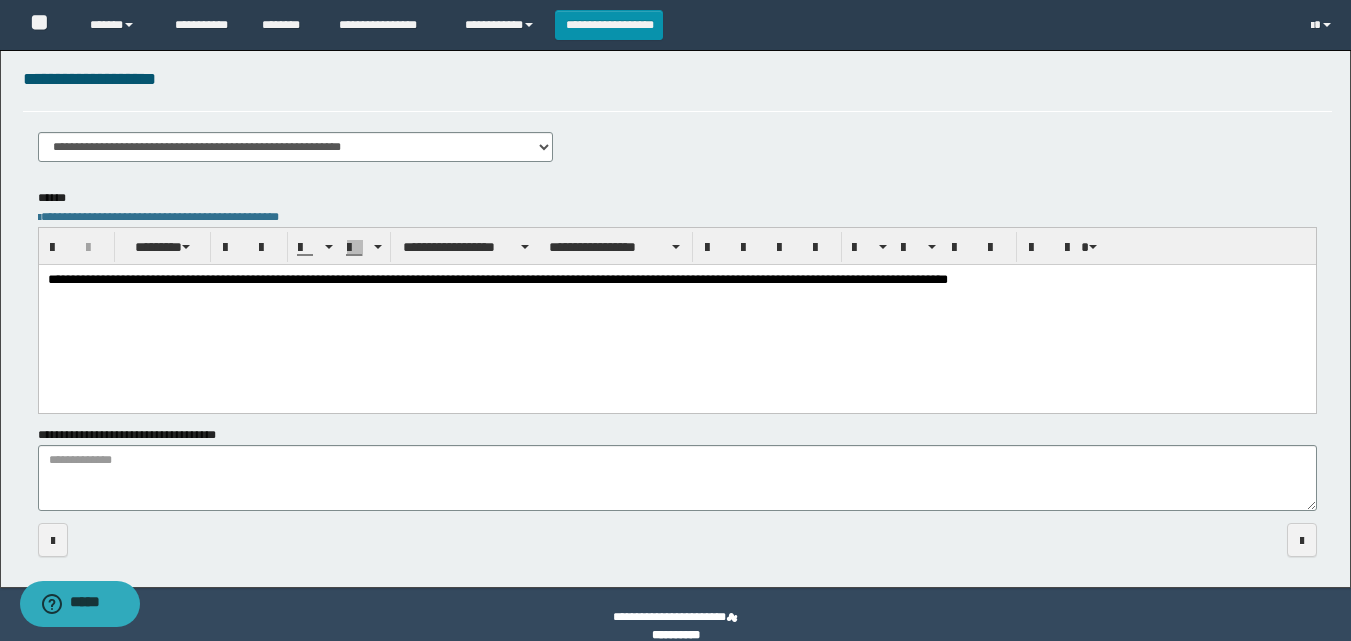 scroll, scrollTop: 258, scrollLeft: 0, axis: vertical 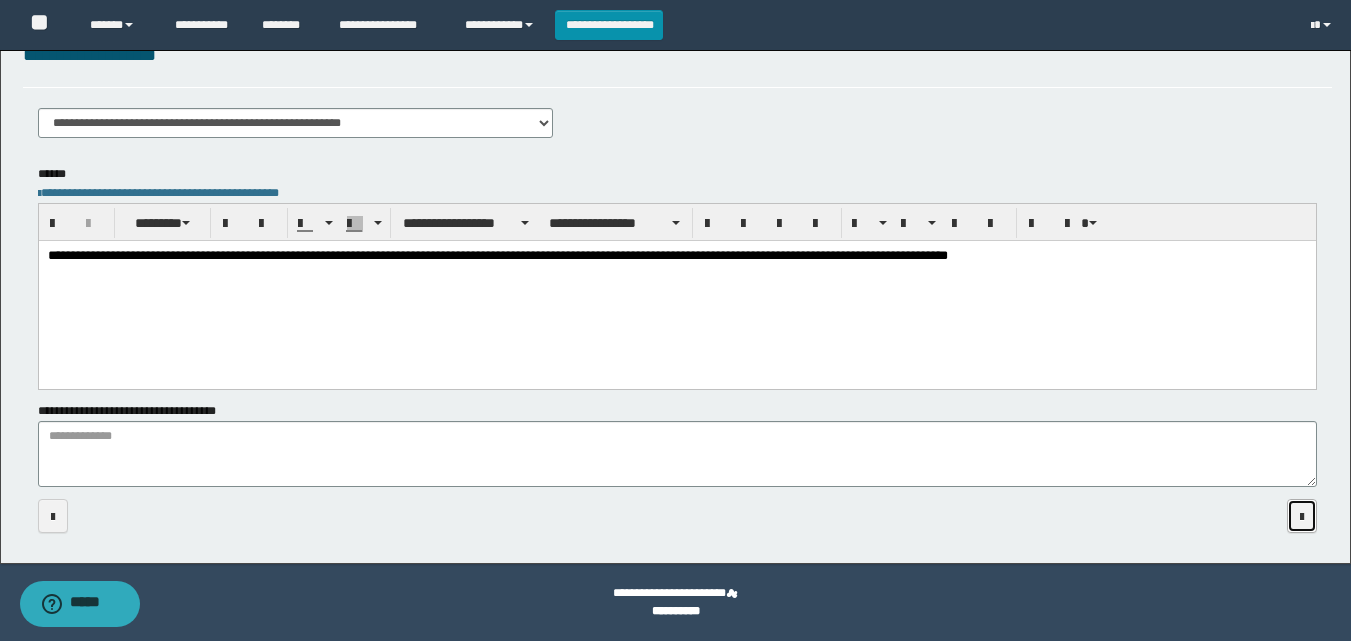 click at bounding box center [1302, 517] 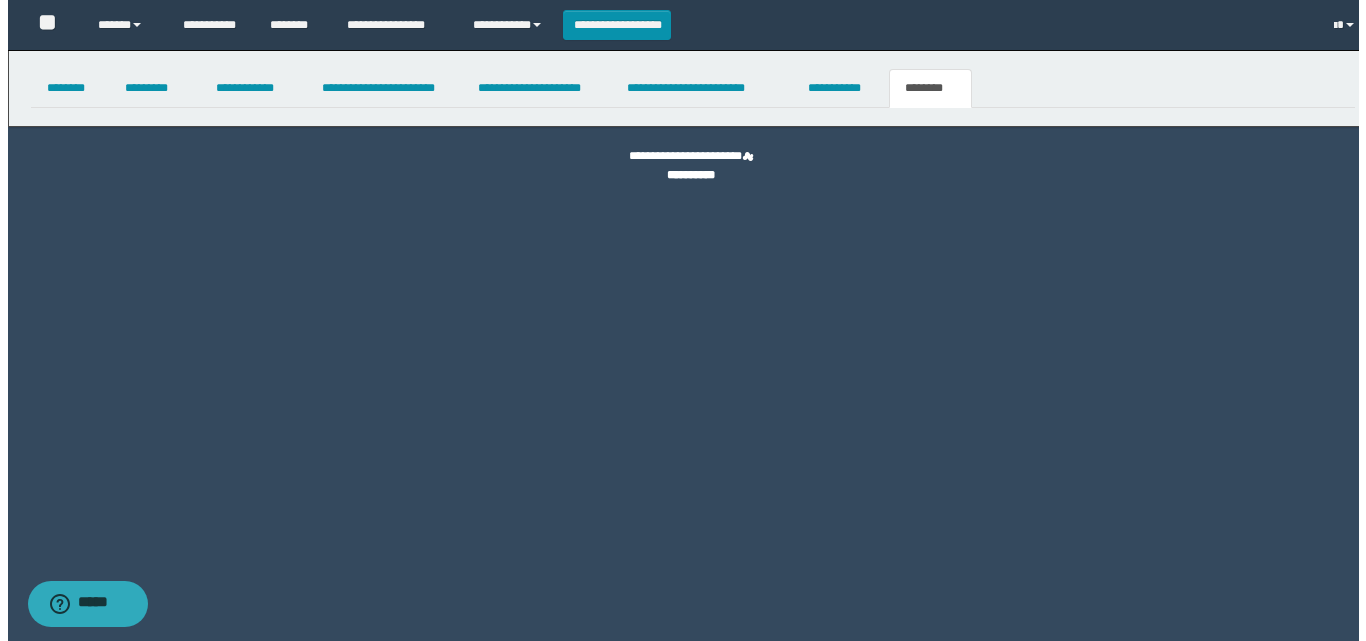 scroll, scrollTop: 0, scrollLeft: 0, axis: both 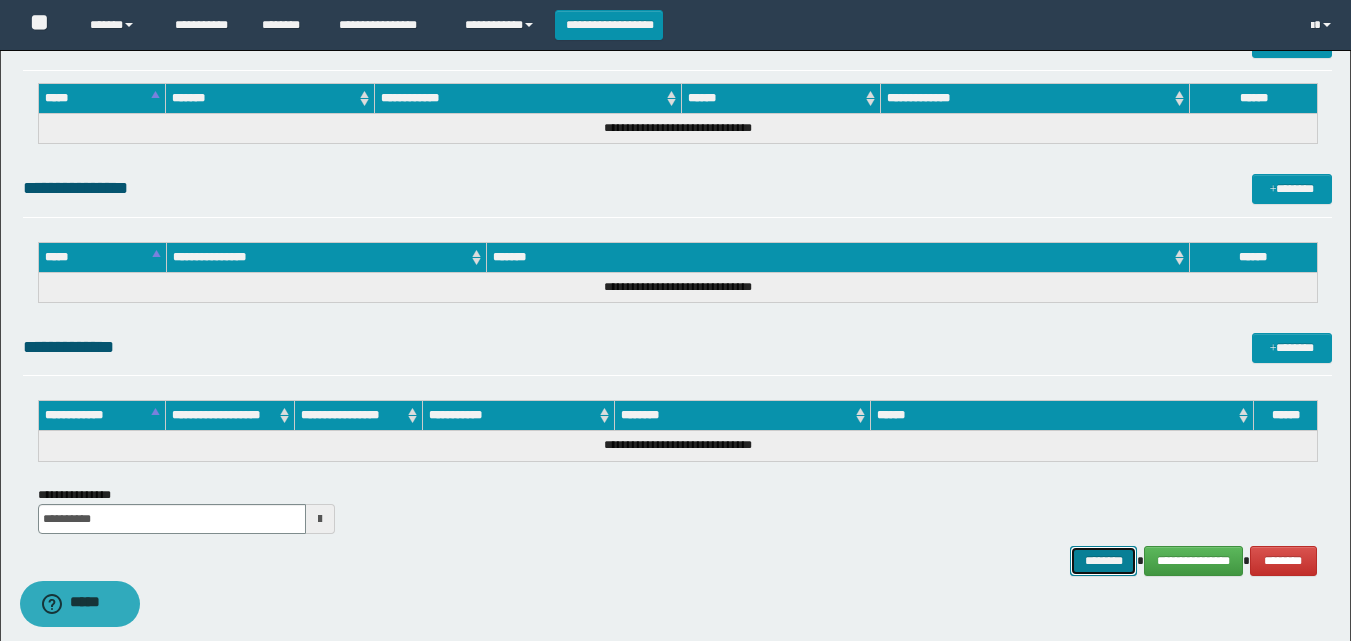 click on "********" at bounding box center [1104, 561] 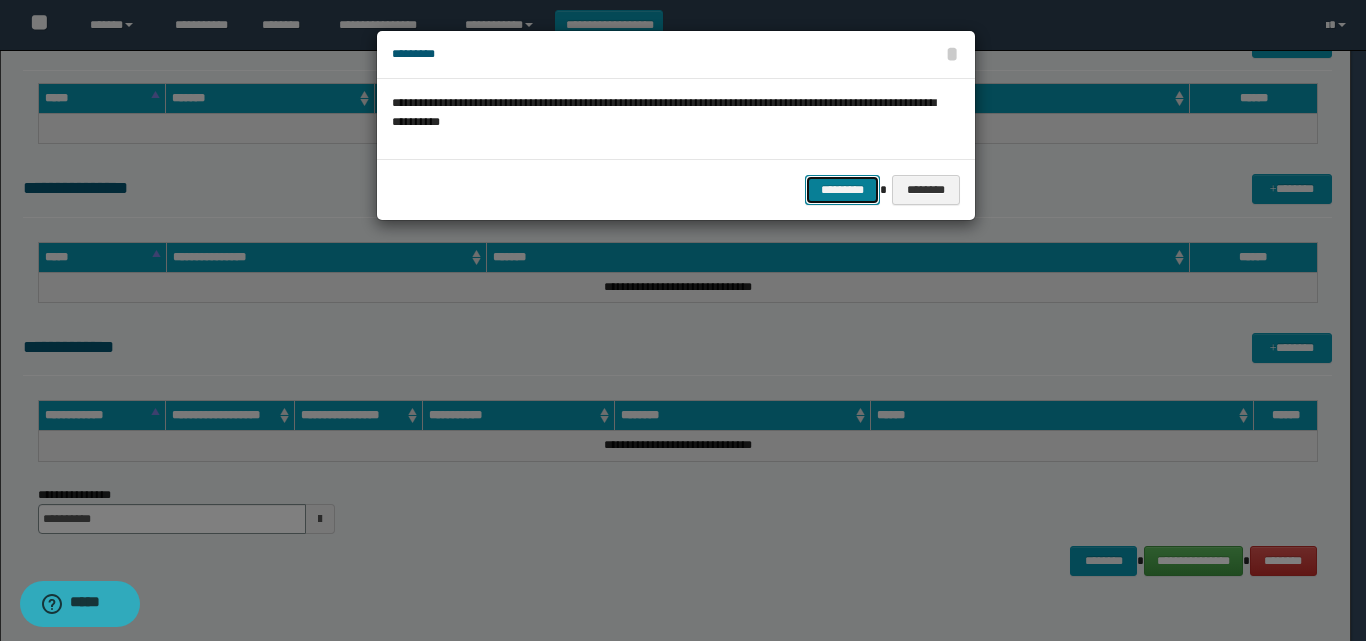 click on "*********" at bounding box center (842, 190) 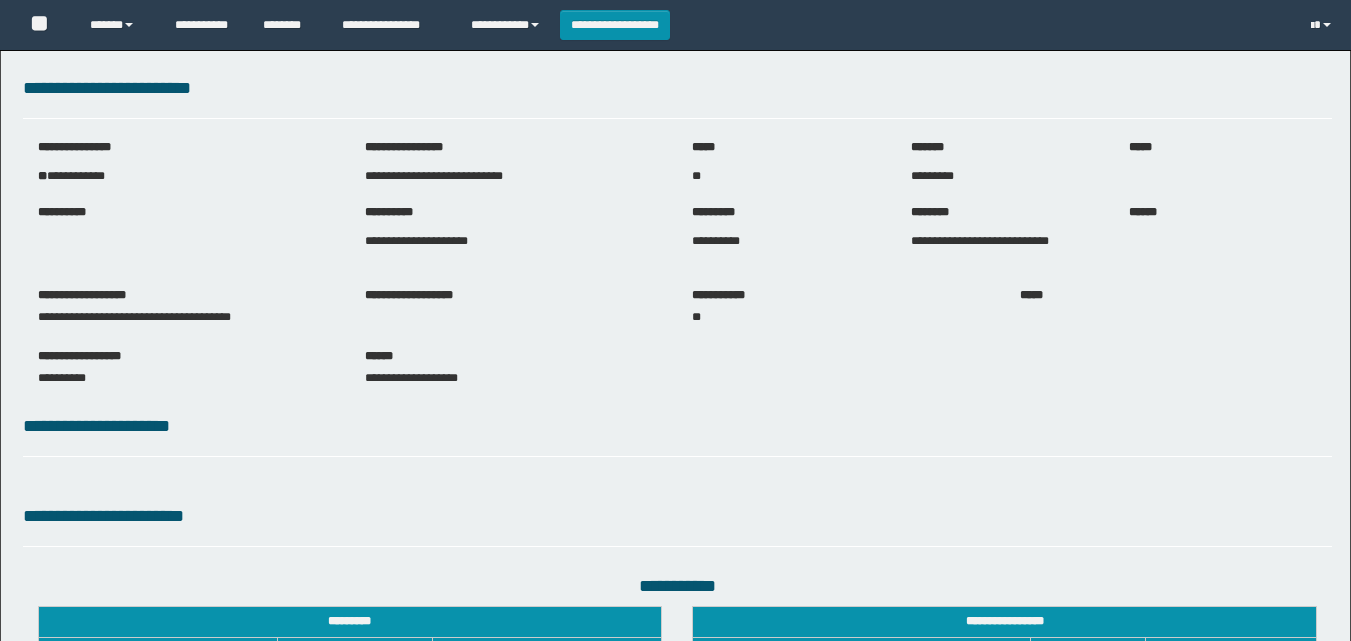 scroll, scrollTop: 0, scrollLeft: 0, axis: both 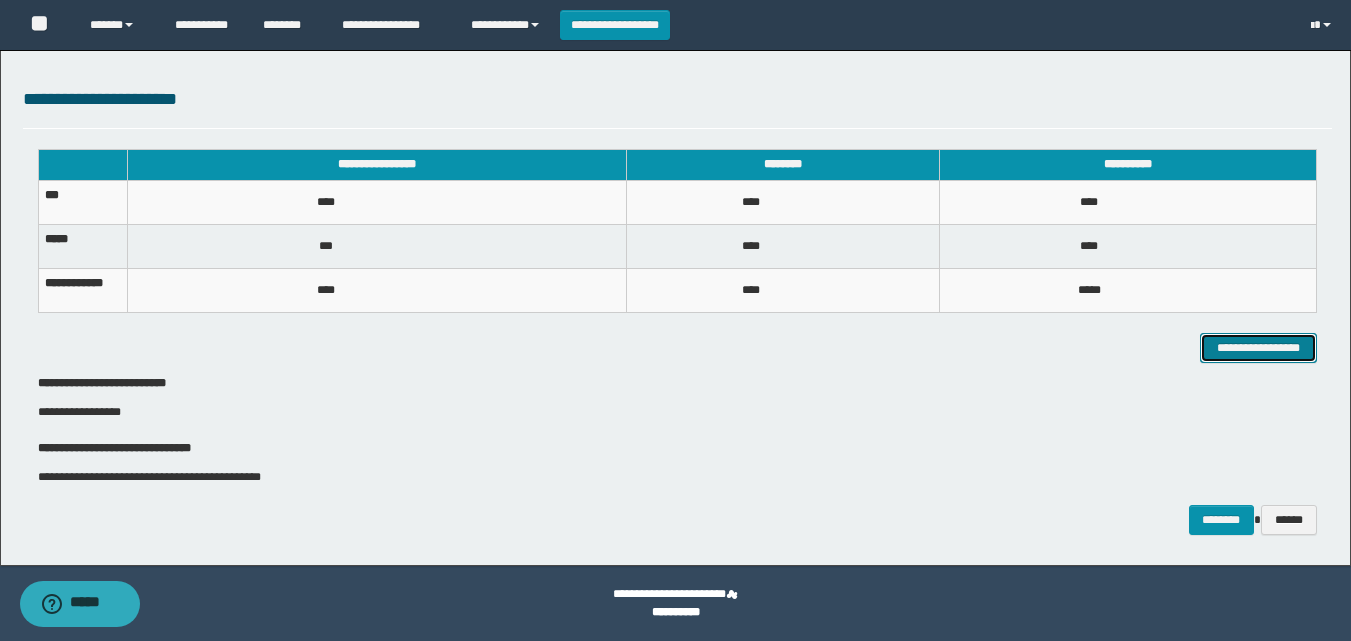 click on "**********" at bounding box center [1258, 348] 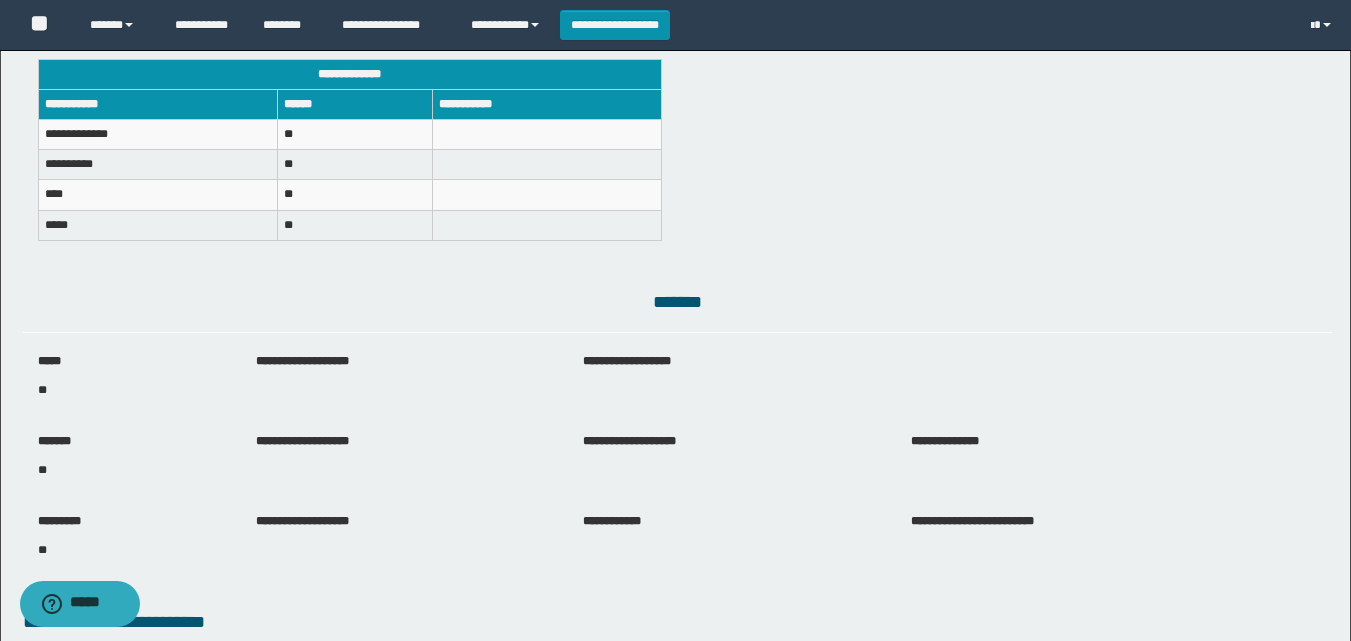 scroll, scrollTop: 581, scrollLeft: 0, axis: vertical 